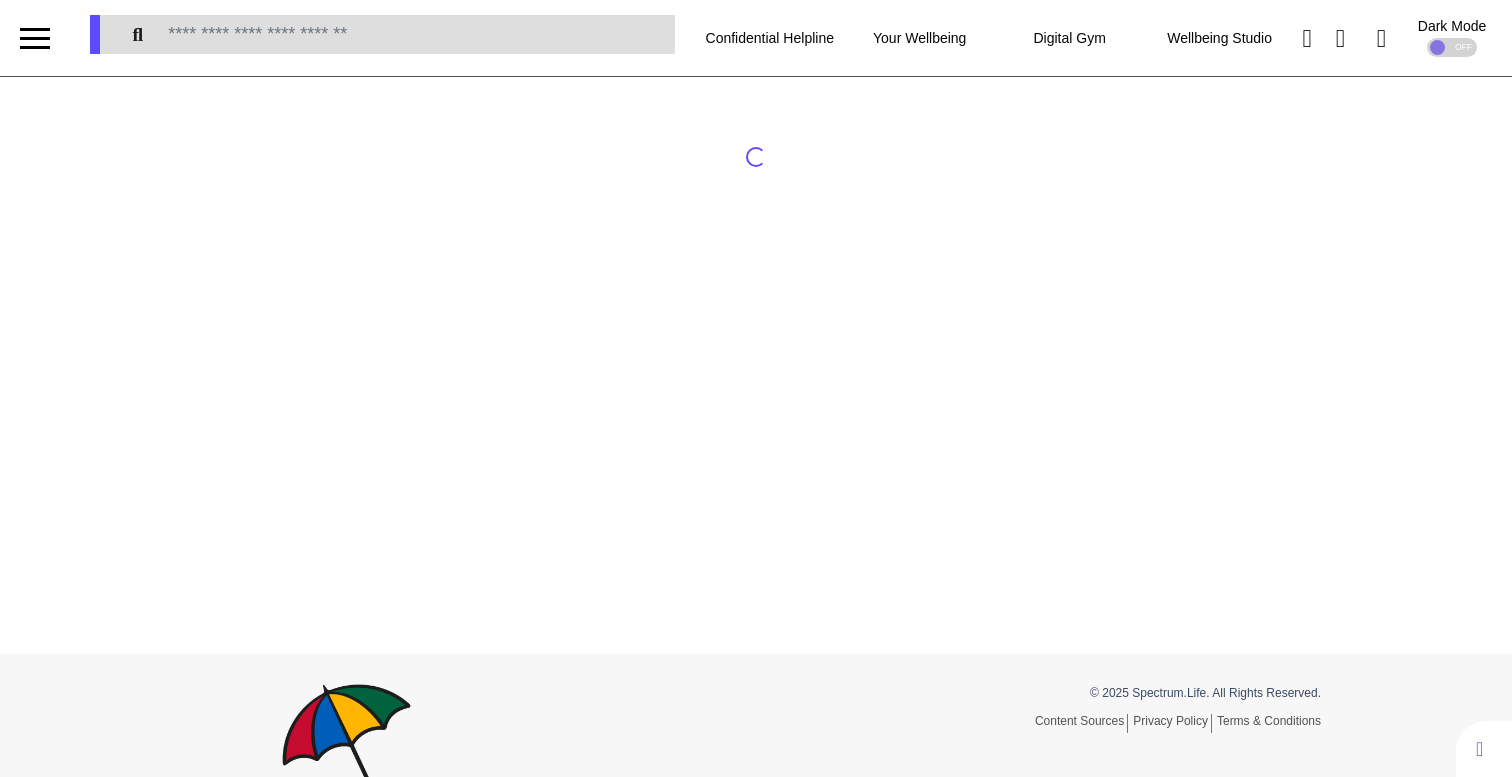 scroll, scrollTop: 0, scrollLeft: 0, axis: both 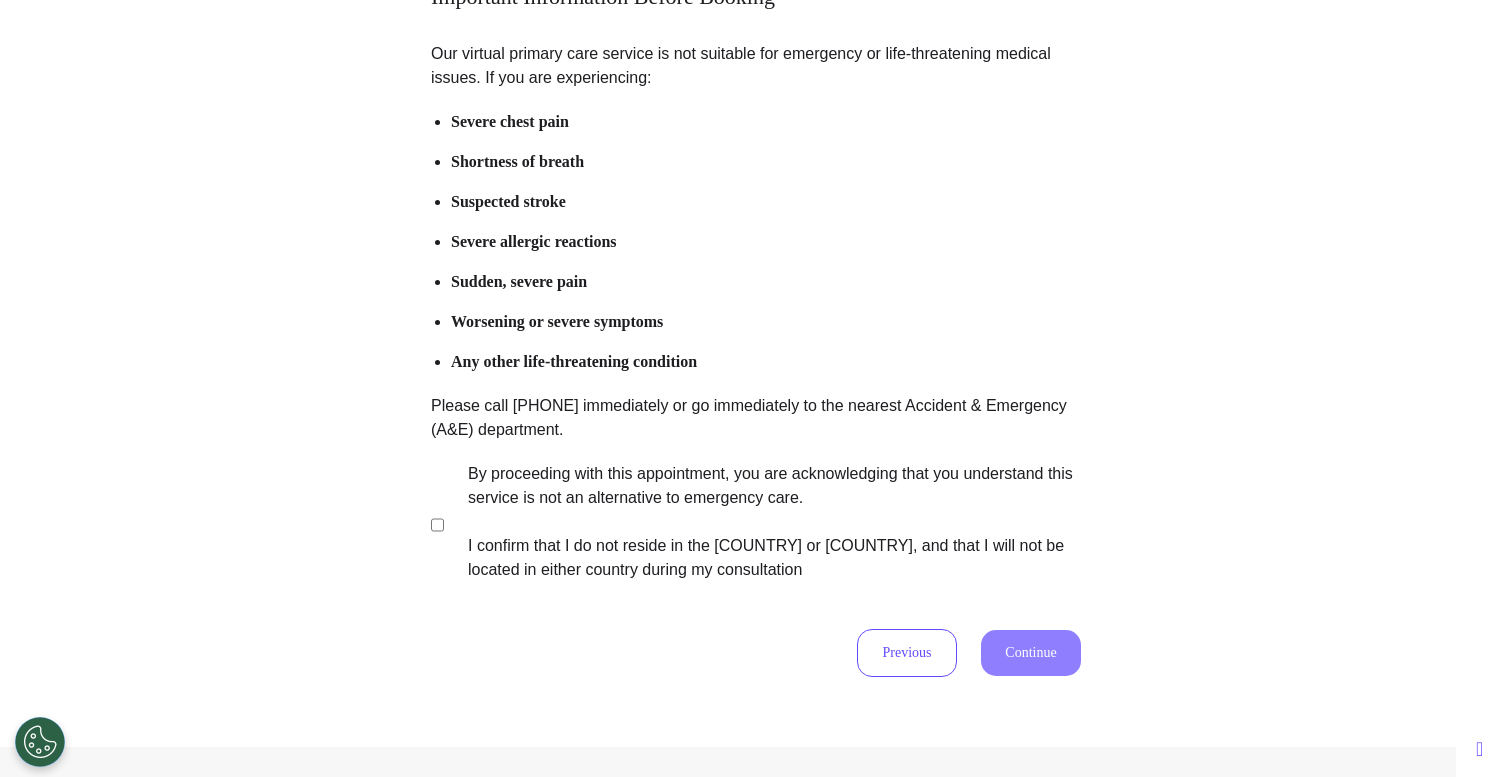 click on "By proceeding with this appointment, you are acknowledging that you understand this service is not an alternative to emergency care. I confirm that I do not reside in the United States or Canada, and that I will not be located in either country during my consultation" at bounding box center [761, 522] 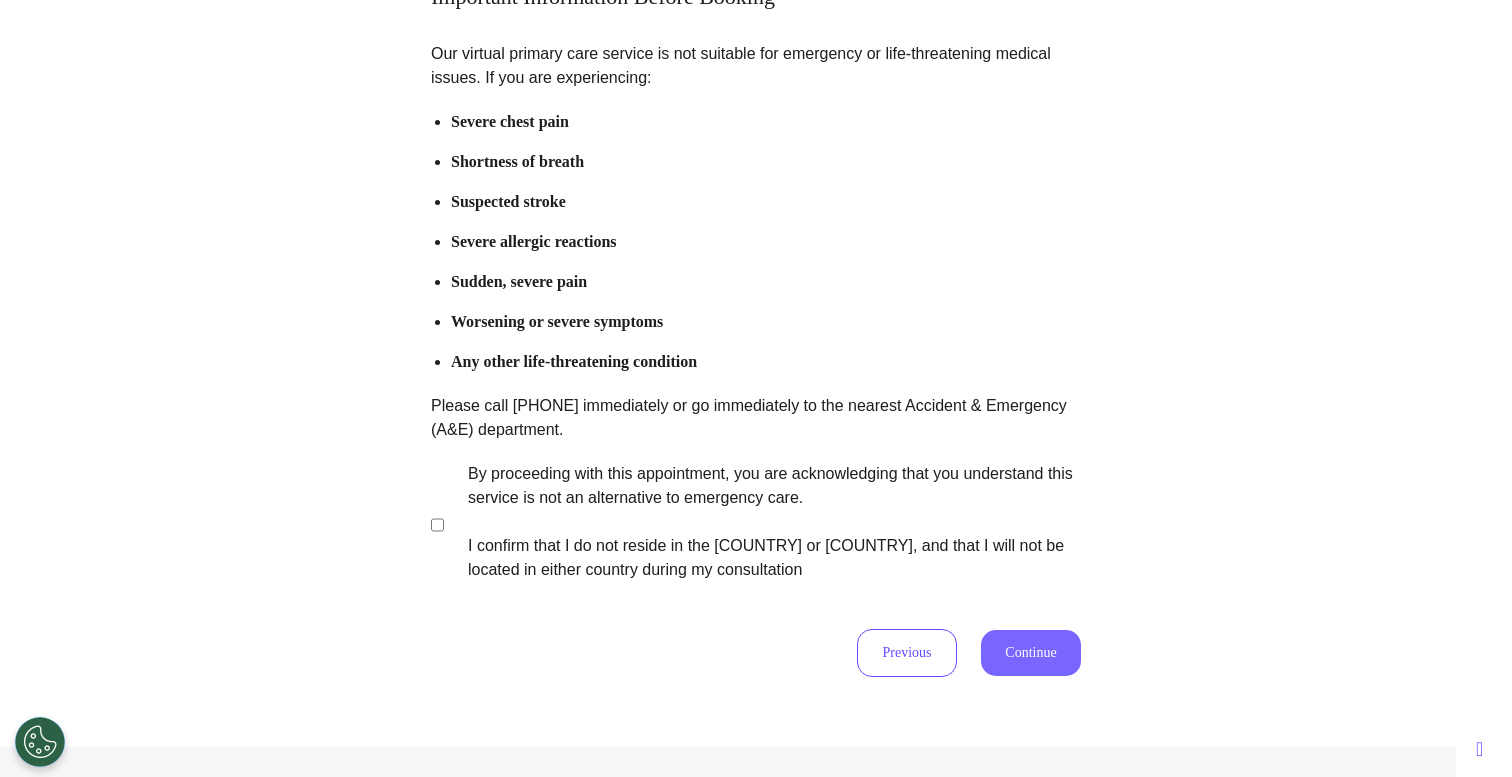 click on "Continue" at bounding box center (1031, 653) 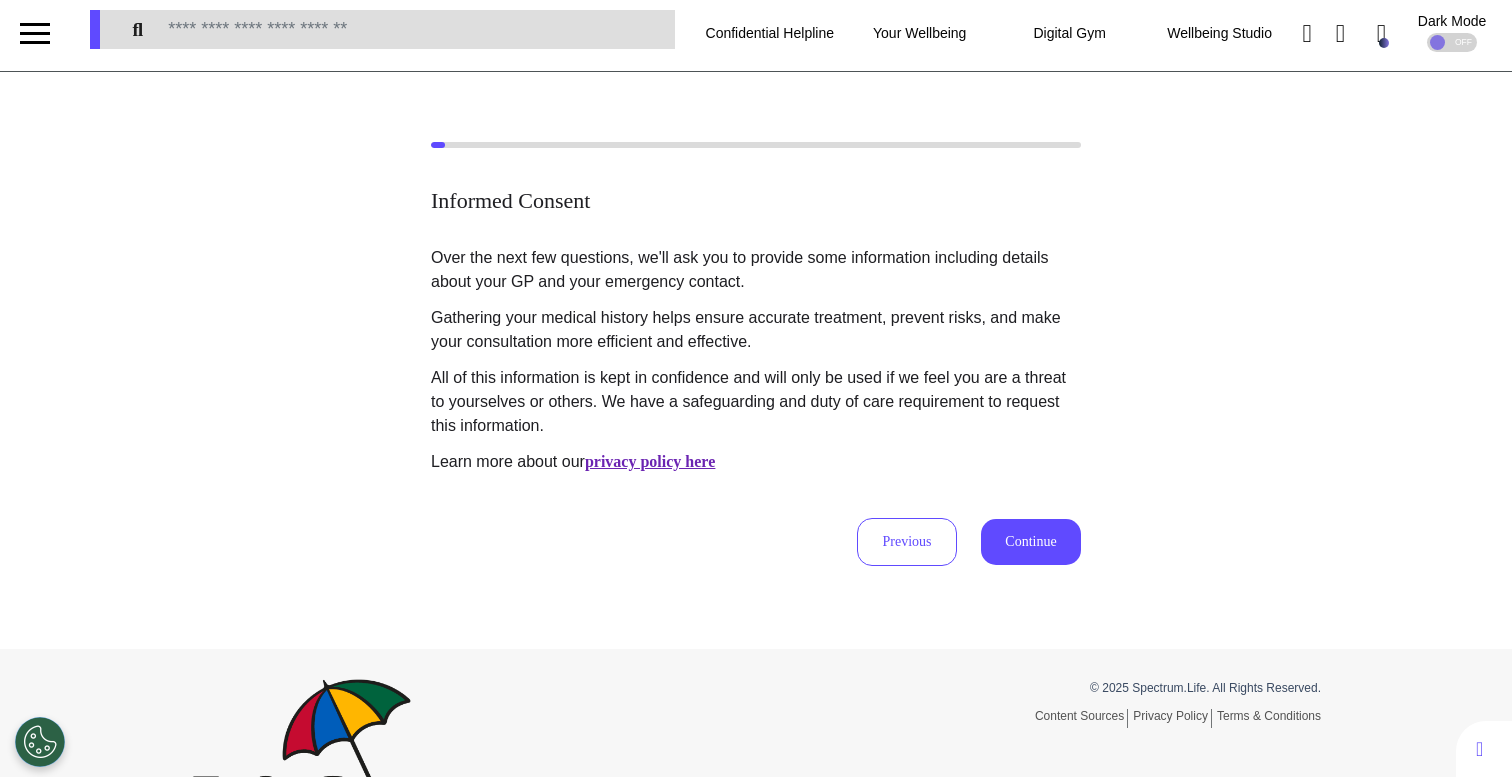 scroll, scrollTop: 0, scrollLeft: 0, axis: both 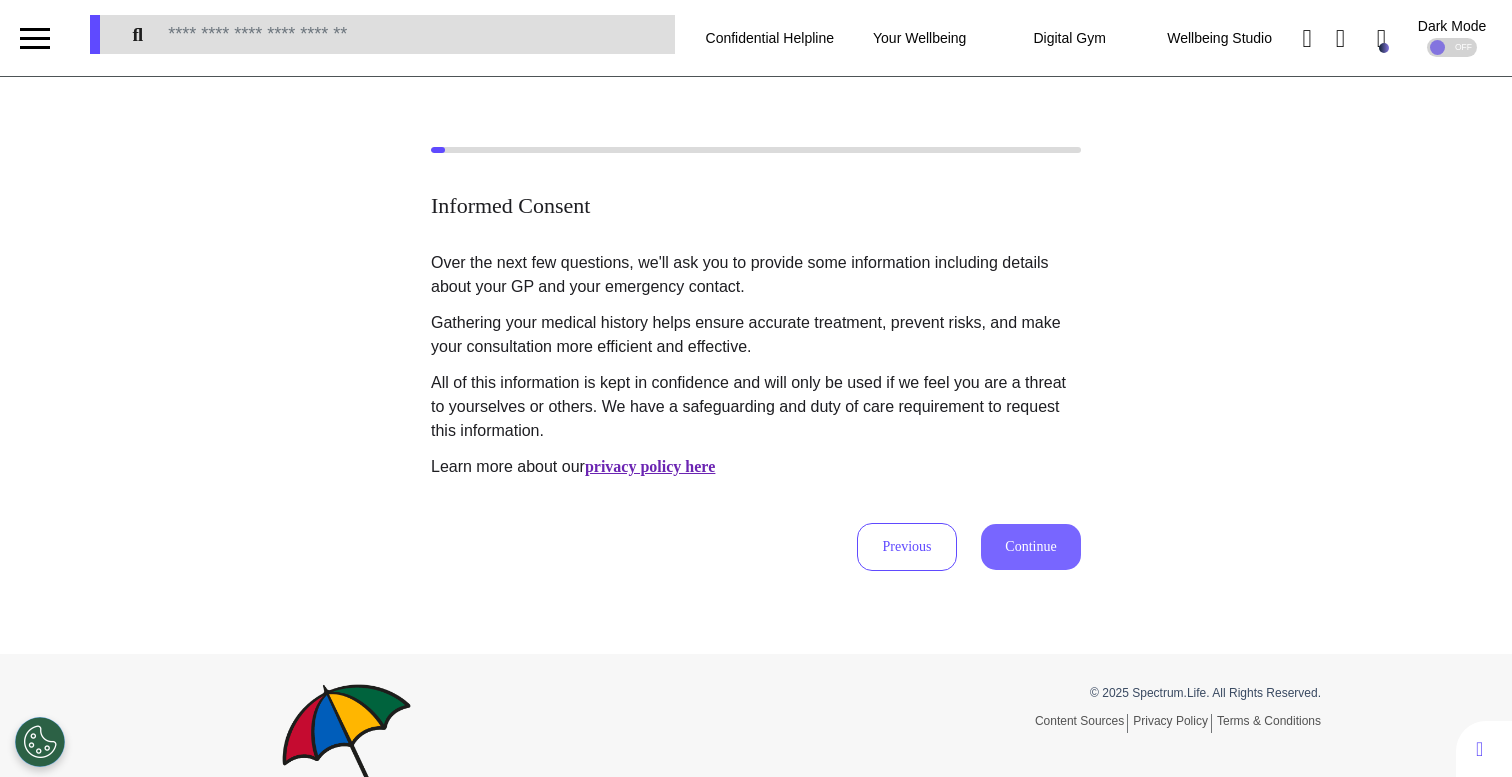 click on "Continue" at bounding box center [1031, 547] 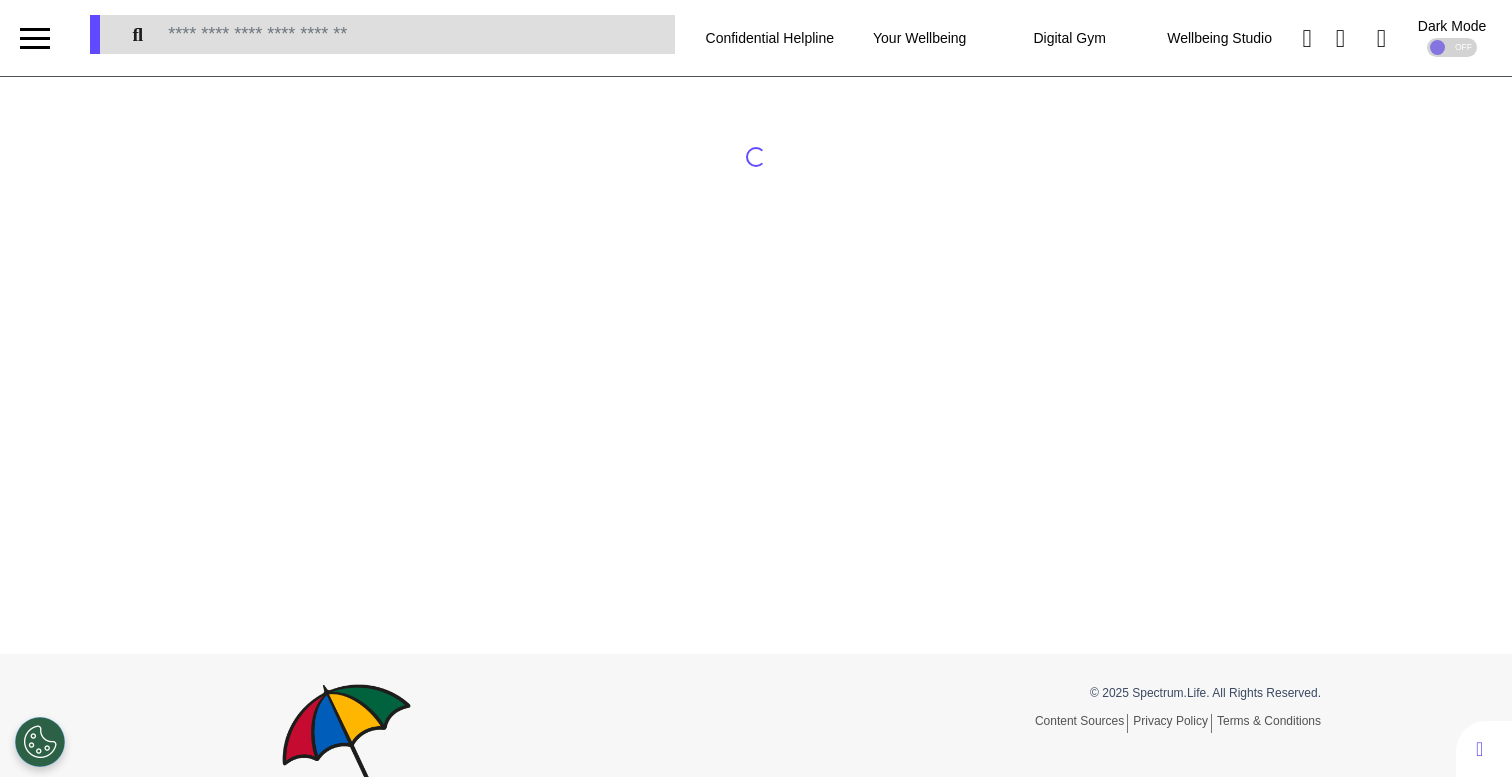 scroll, scrollTop: 0, scrollLeft: 0, axis: both 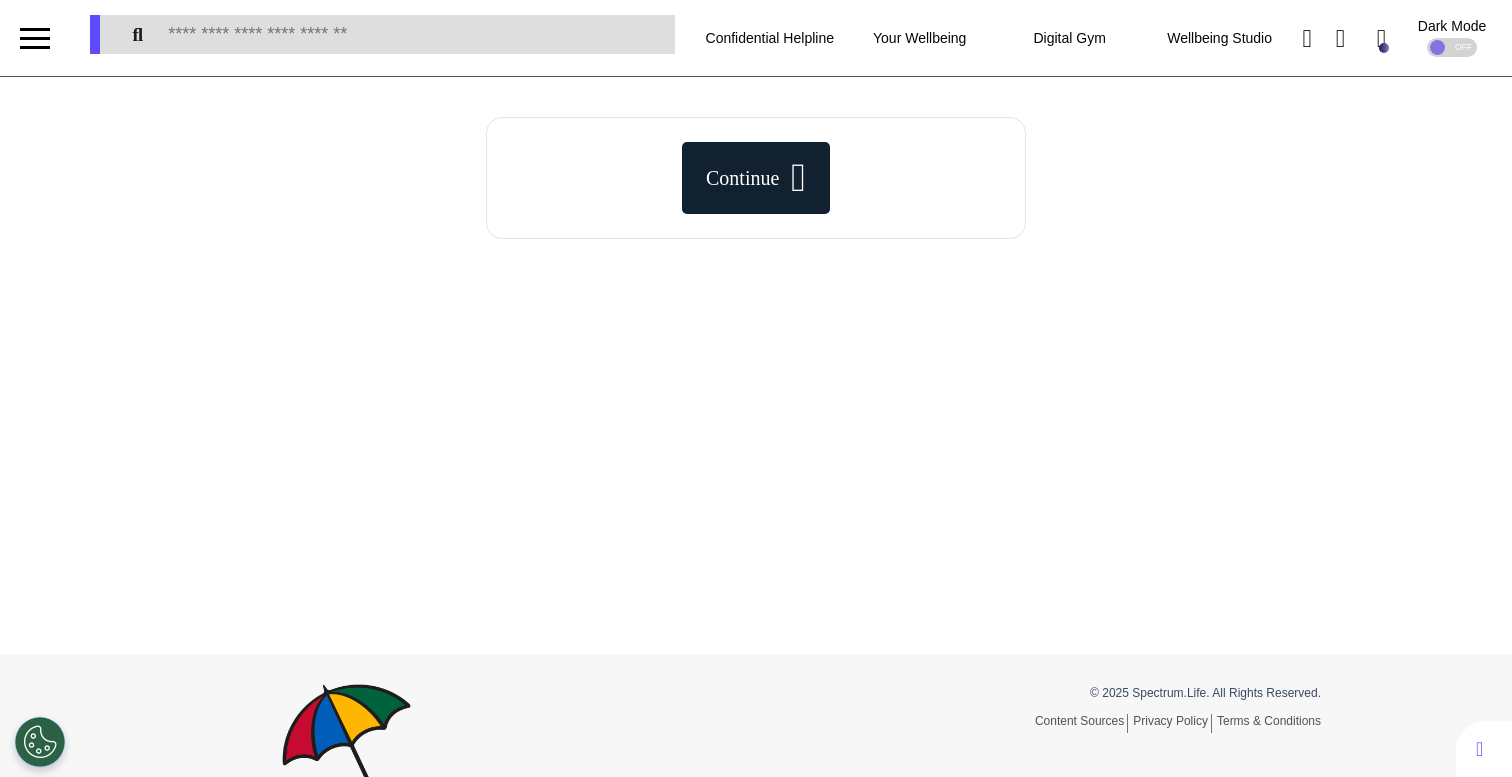 click on "Continue" at bounding box center (742, 178) 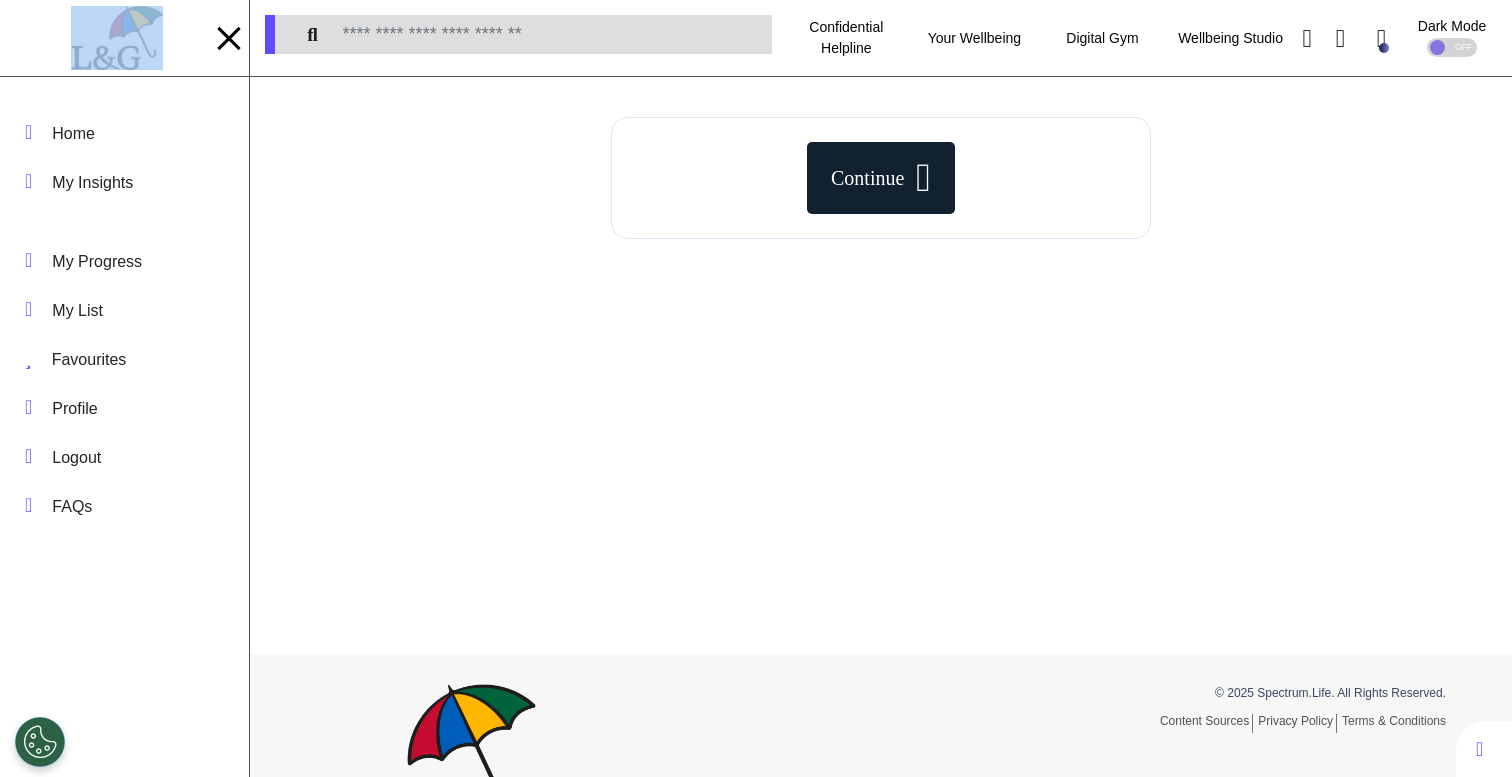 click at bounding box center [116, 38] 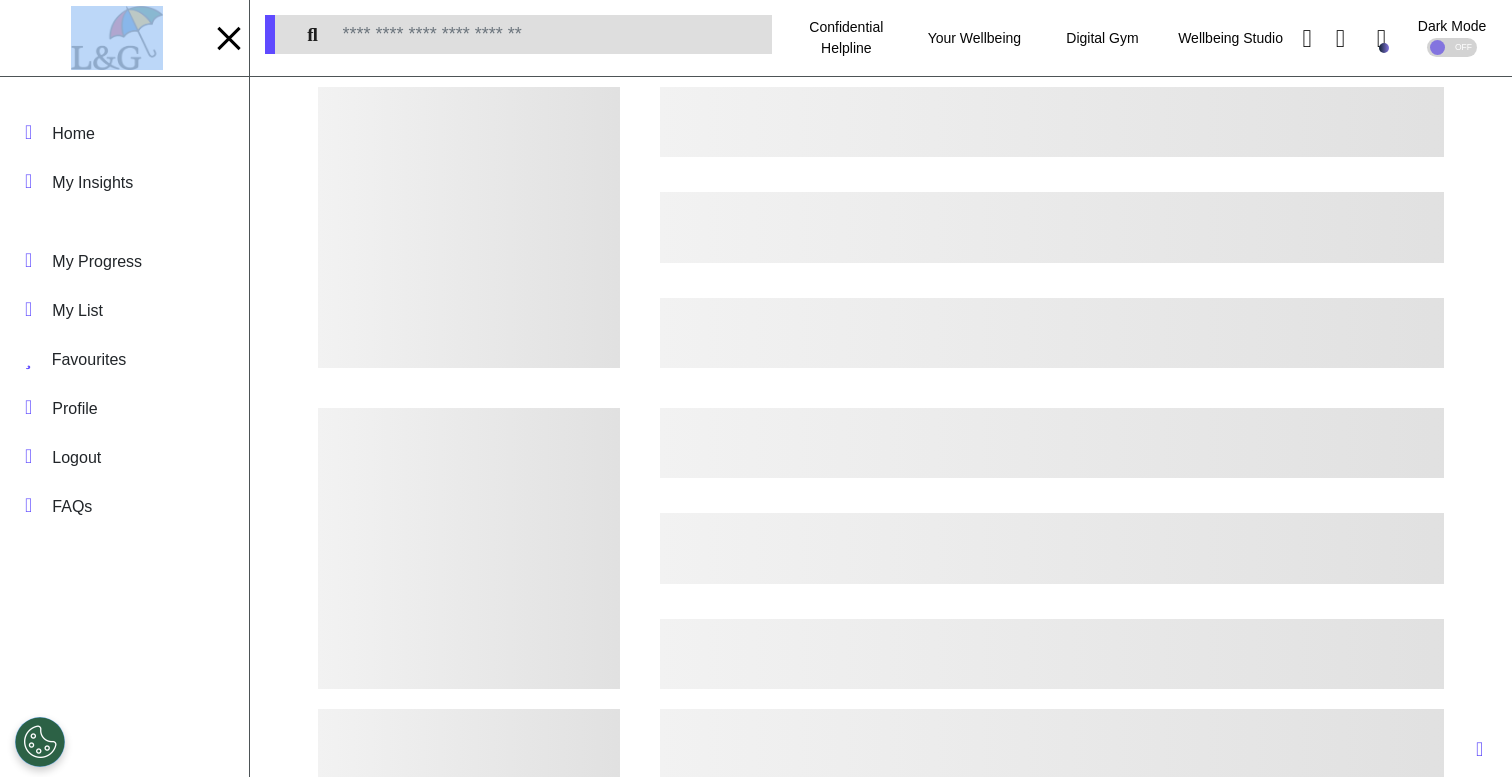 click at bounding box center [881, 227] 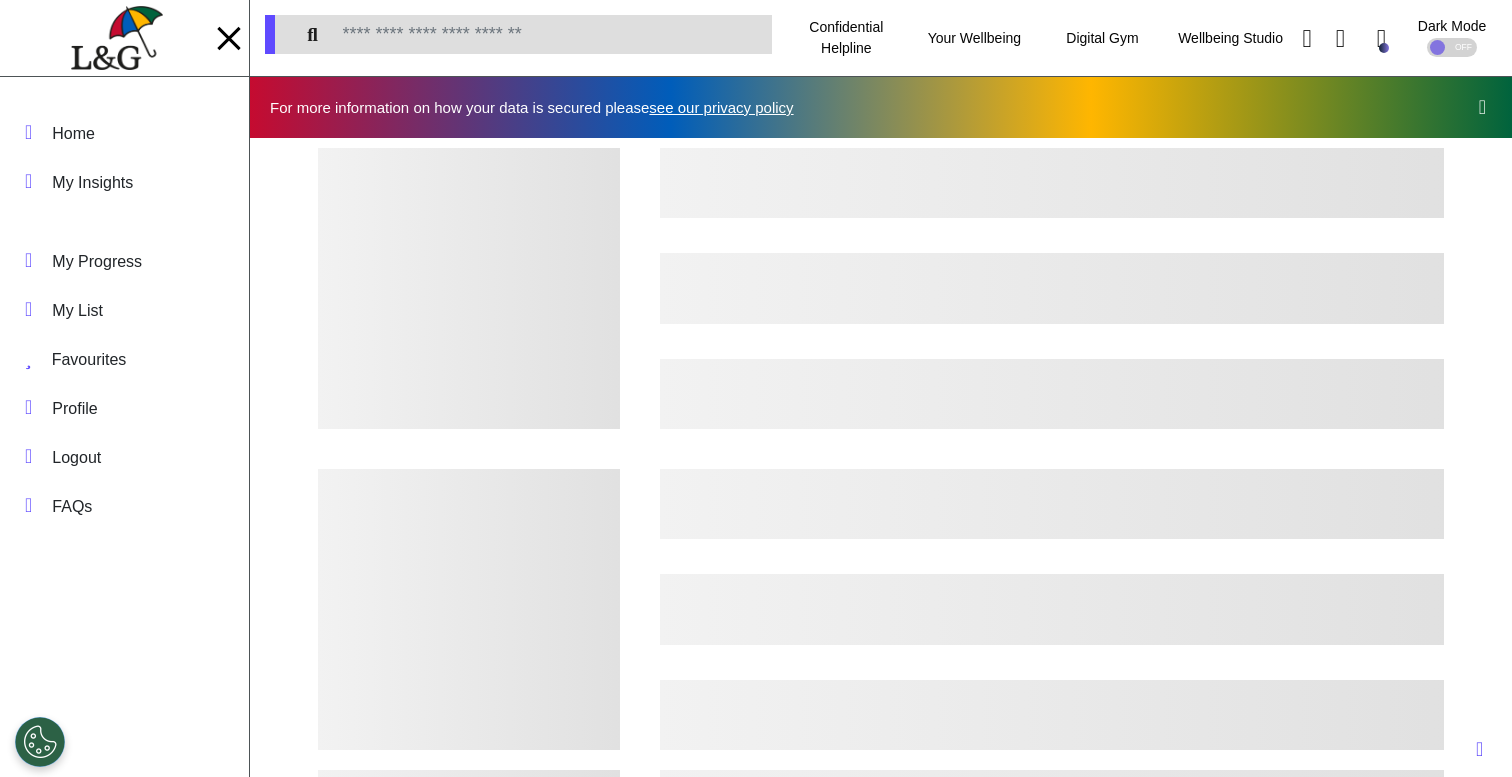 click at bounding box center (228, 37) 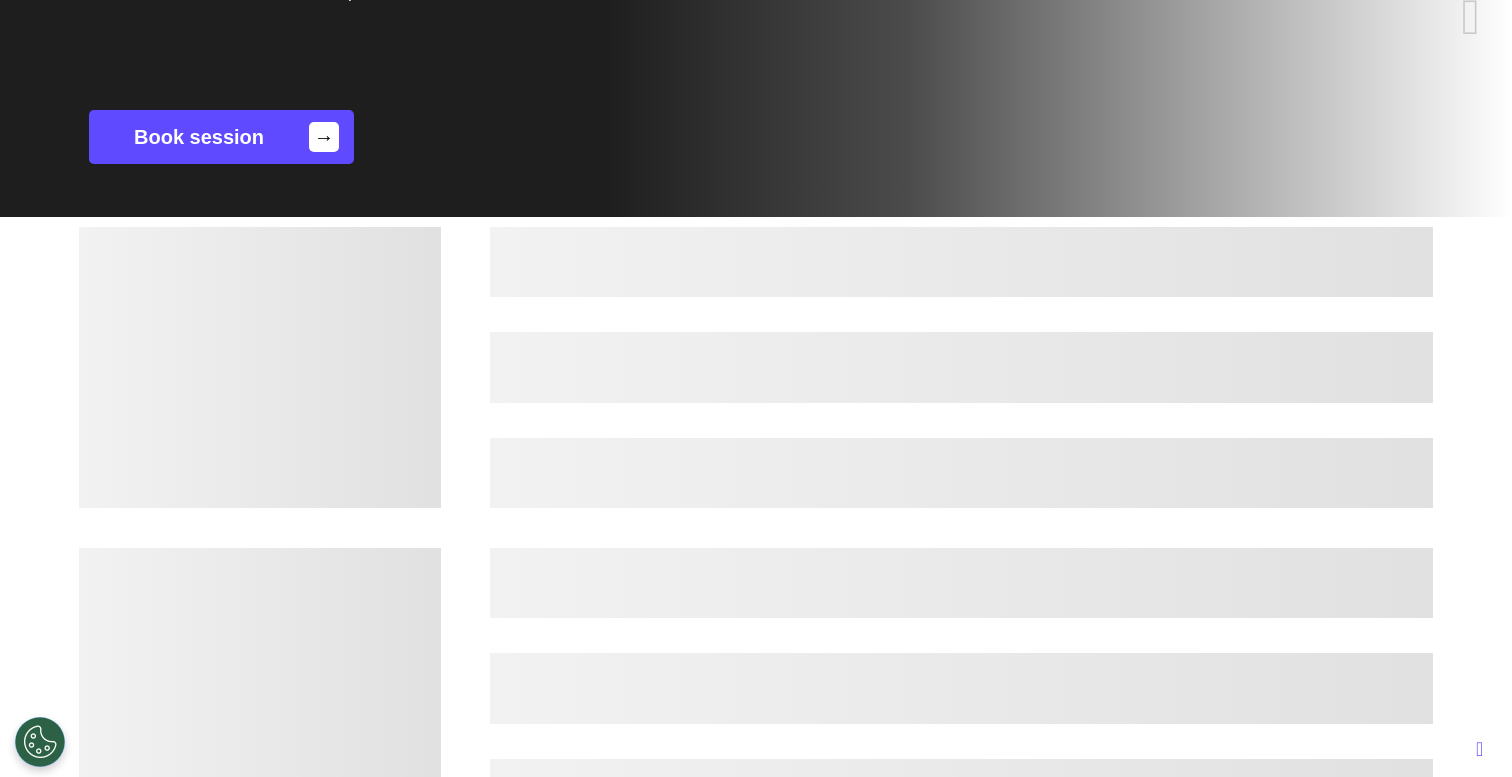 scroll, scrollTop: 334, scrollLeft: 0, axis: vertical 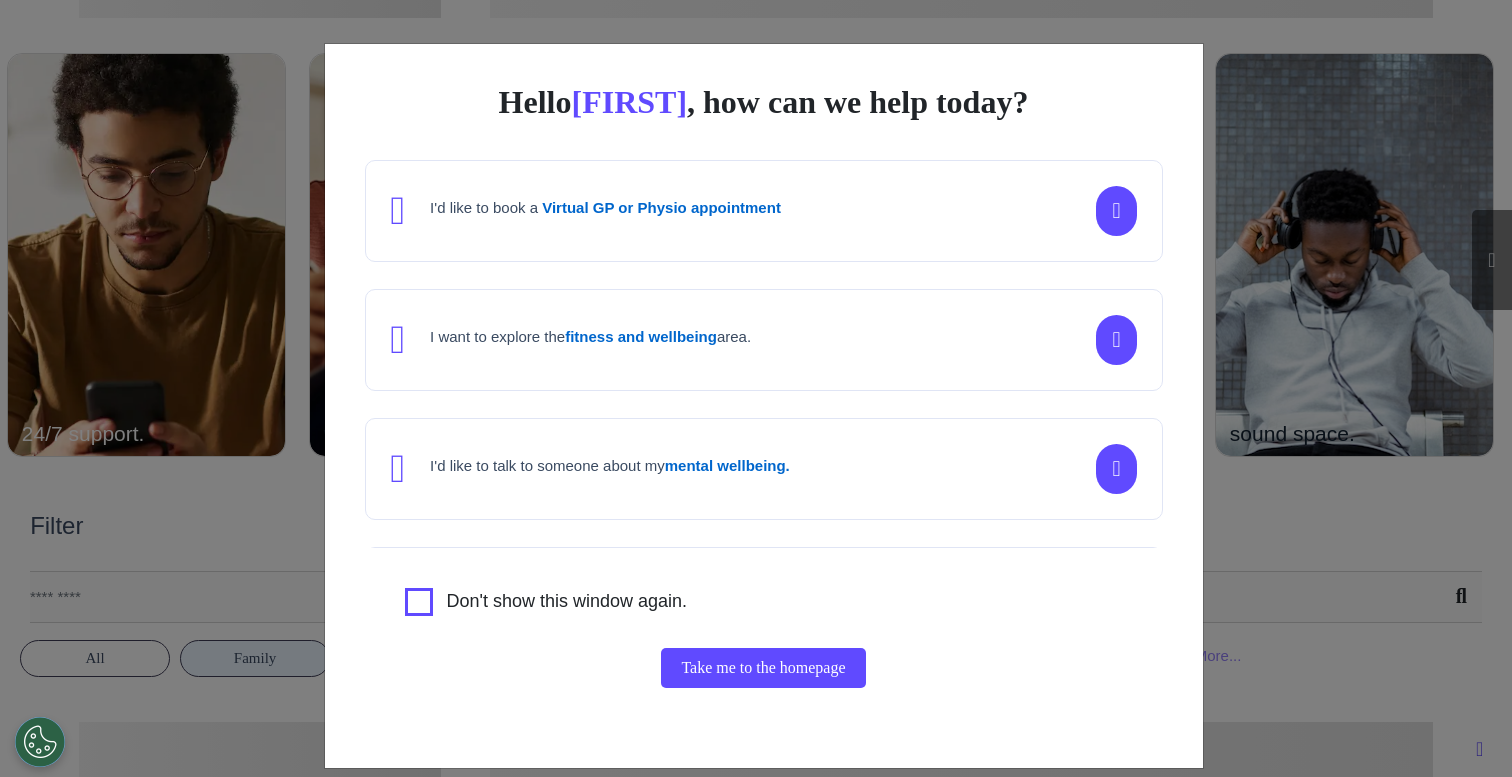 click on "Hello  Ahmed , how can we help today? I'd like to book a   Virtual GP or Physio appointment I want to explore the  fitness and wellbeing  area. I'd like to talk to someone about my  mental wellbeing. I'd like to understand my  cancer risk or speak to a cancer nurse  about my symptoms or diagnosis. I am just  browsing.  Don't show this window again.   Take me to the homepage" at bounding box center [756, 388] 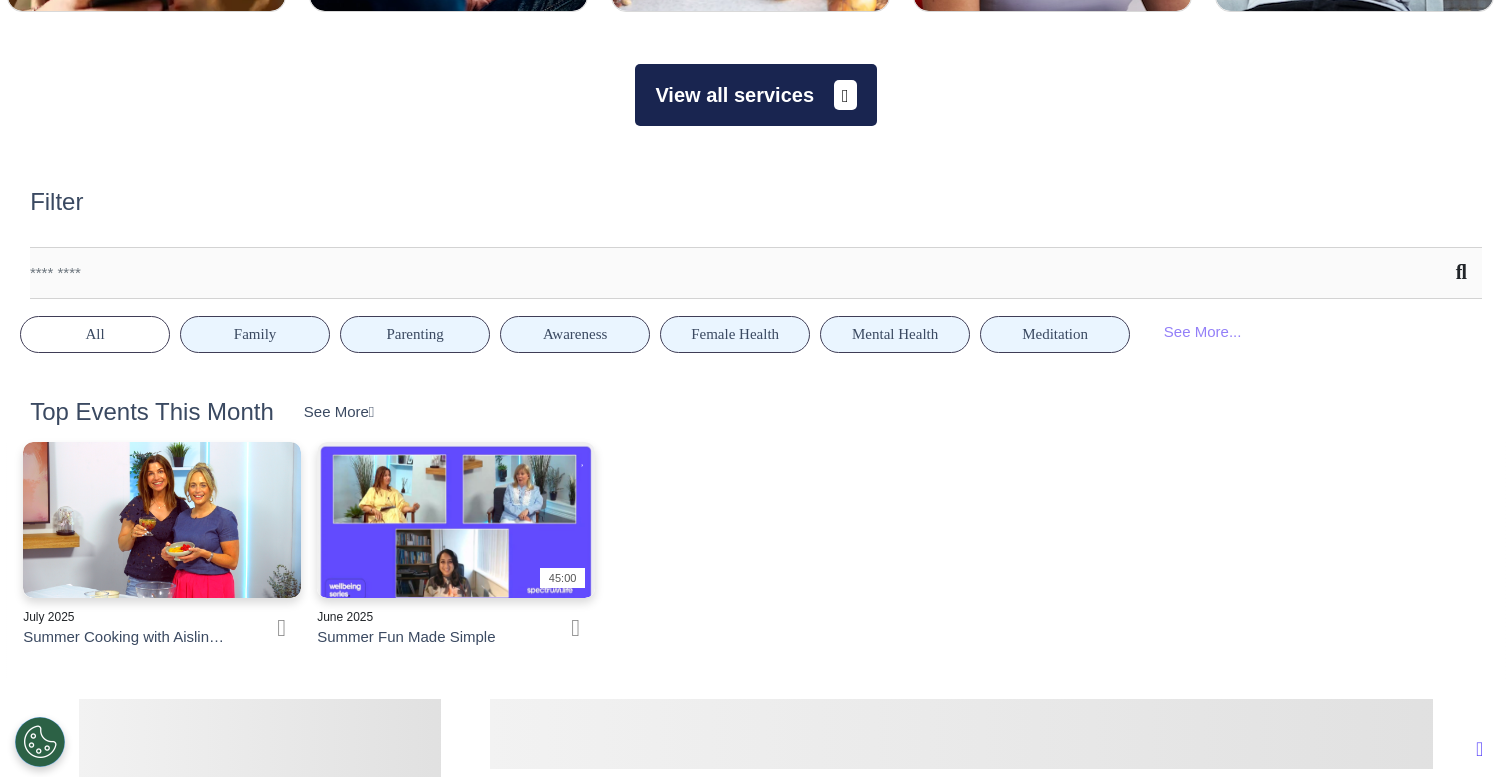 click on "View all services" at bounding box center [755, 95] 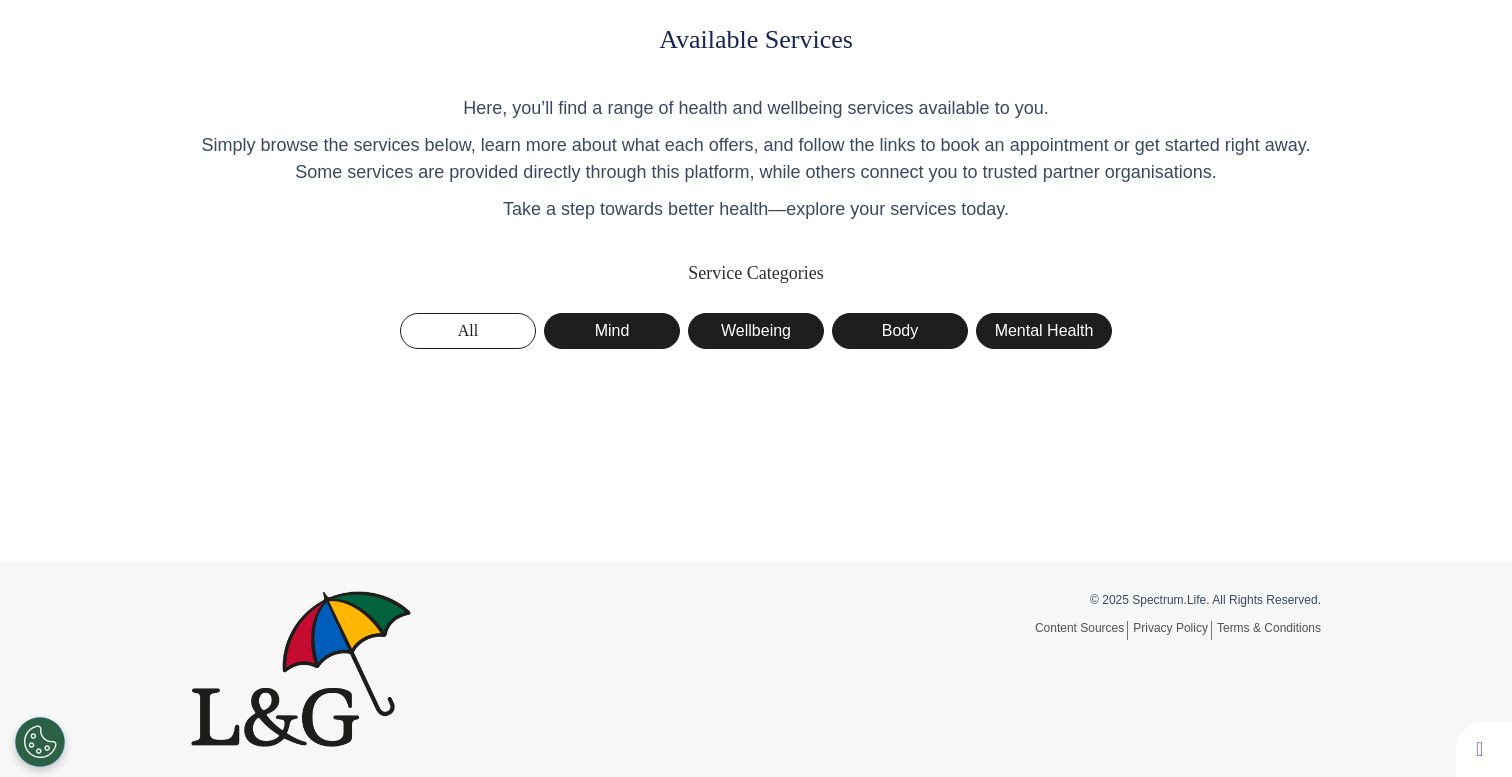 scroll, scrollTop: 0, scrollLeft: 0, axis: both 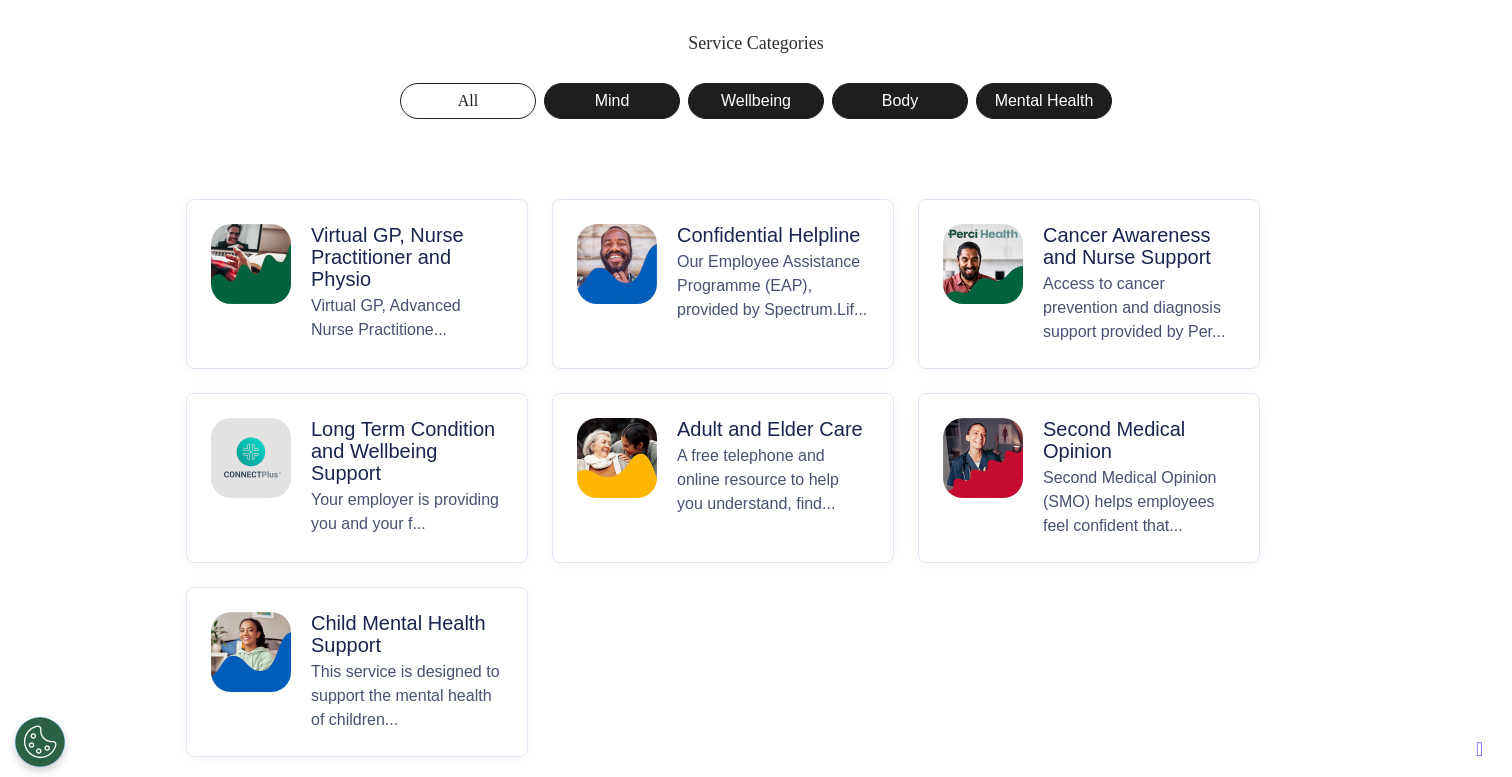 click on "Welcome to Spectrum.Life’s Virtual GP, Advanced Nurse Practitione..." at bounding box center (407, 319) 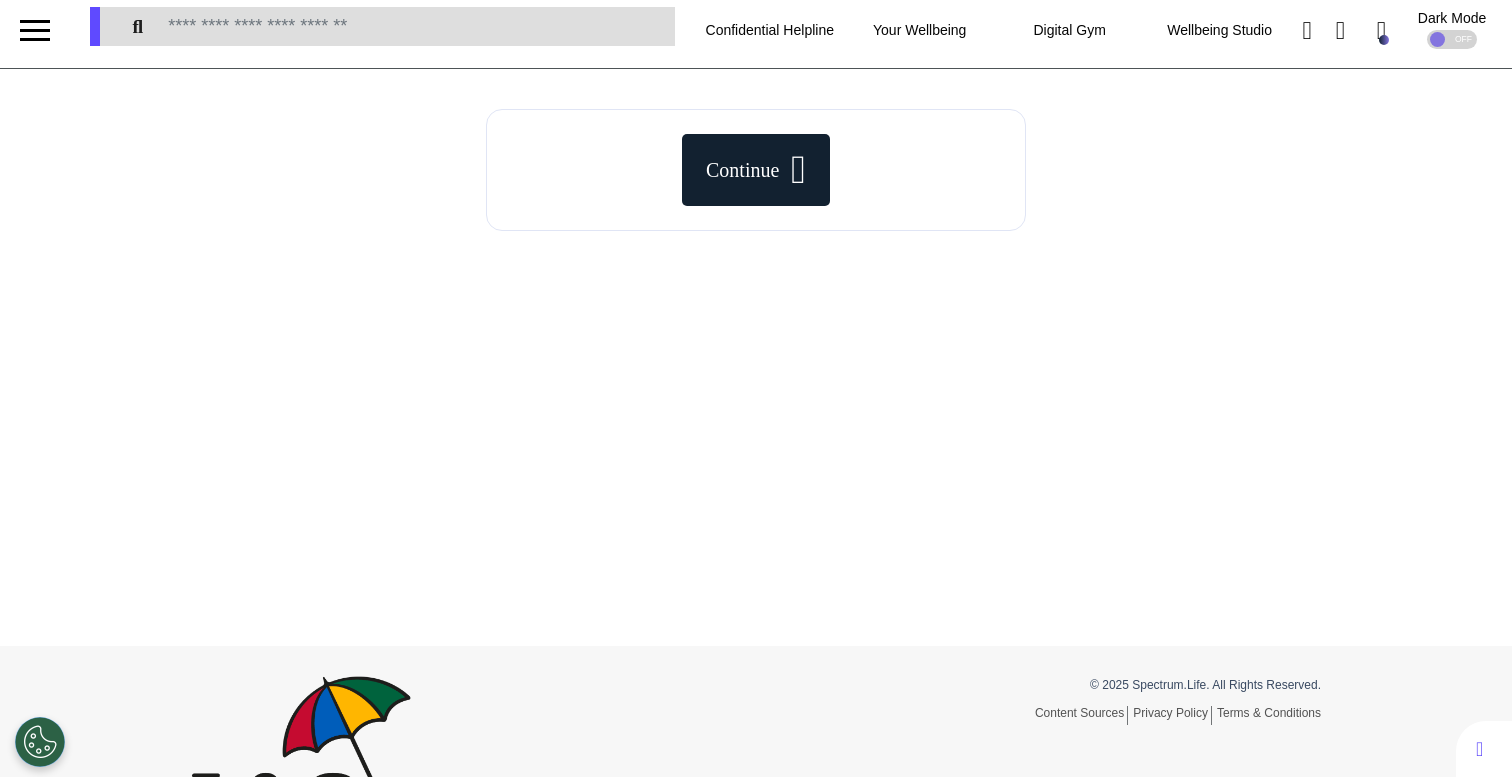 scroll, scrollTop: 0, scrollLeft: 0, axis: both 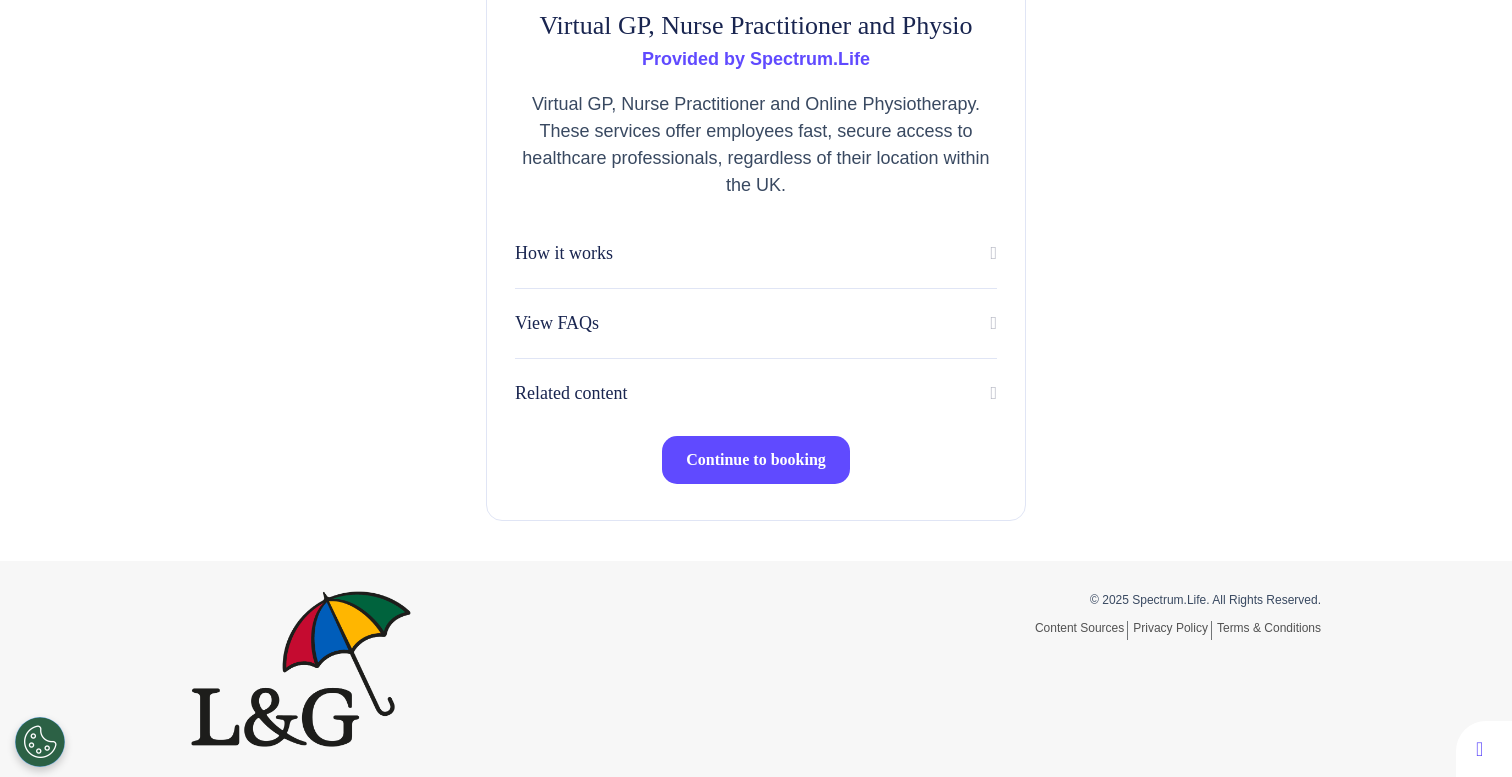 click on "Continue to booking" at bounding box center (756, 459) 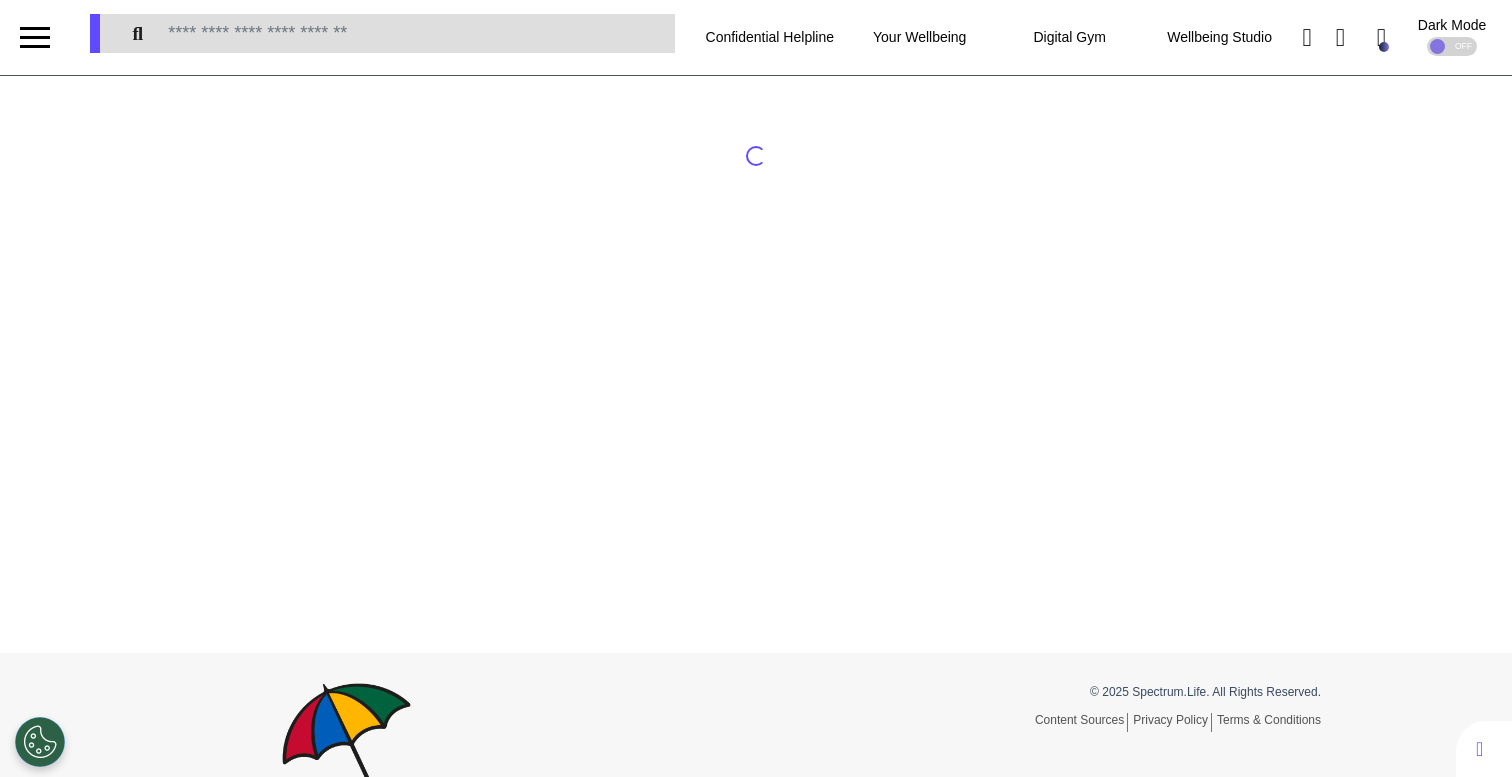 scroll, scrollTop: 0, scrollLeft: 0, axis: both 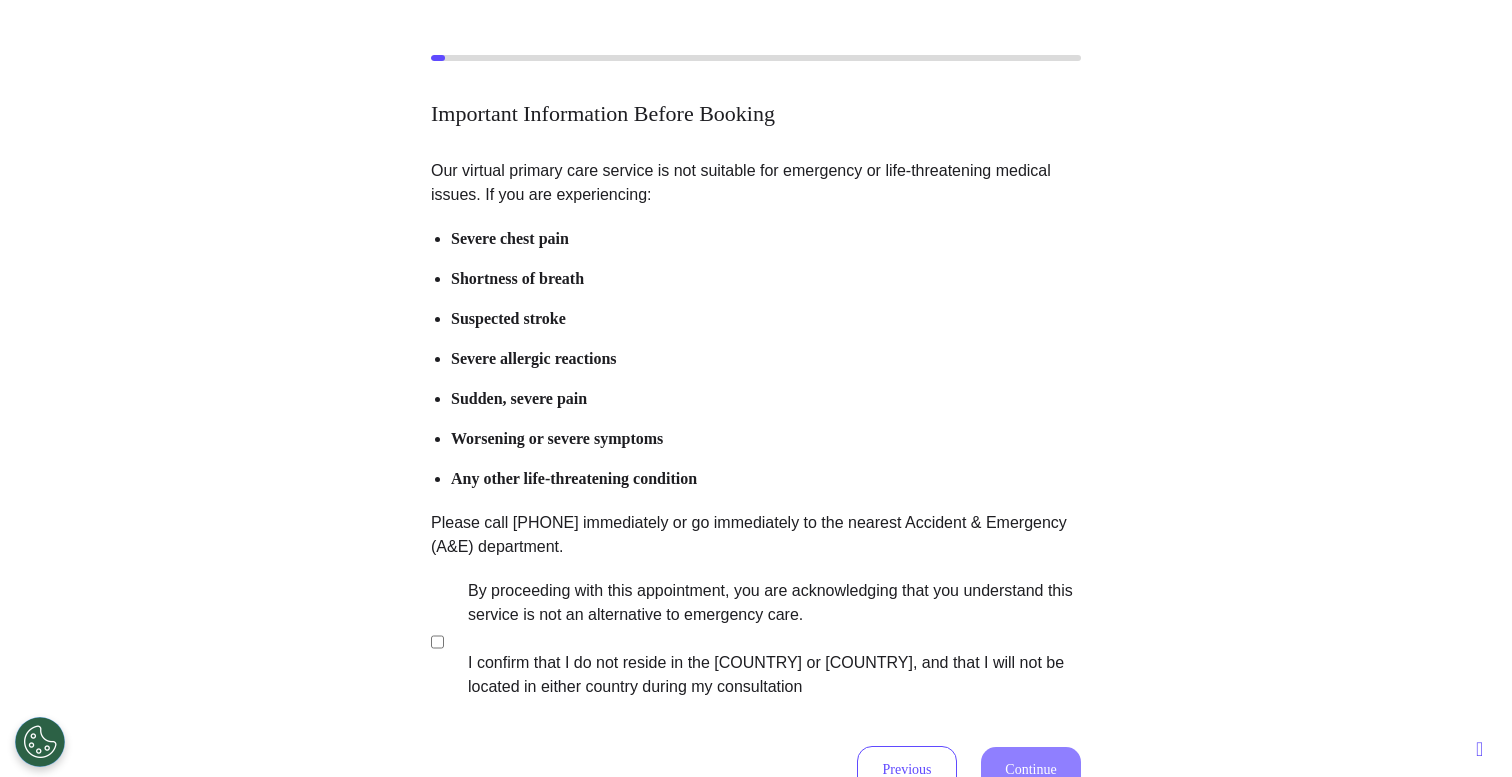 click on "By proceeding with this appointment, you are acknowledging that you understand this service is not an alternative to emergency care. I confirm that I do not reside in the United States or Canada, and that I will not be located in either country during my consultation" at bounding box center [761, 639] 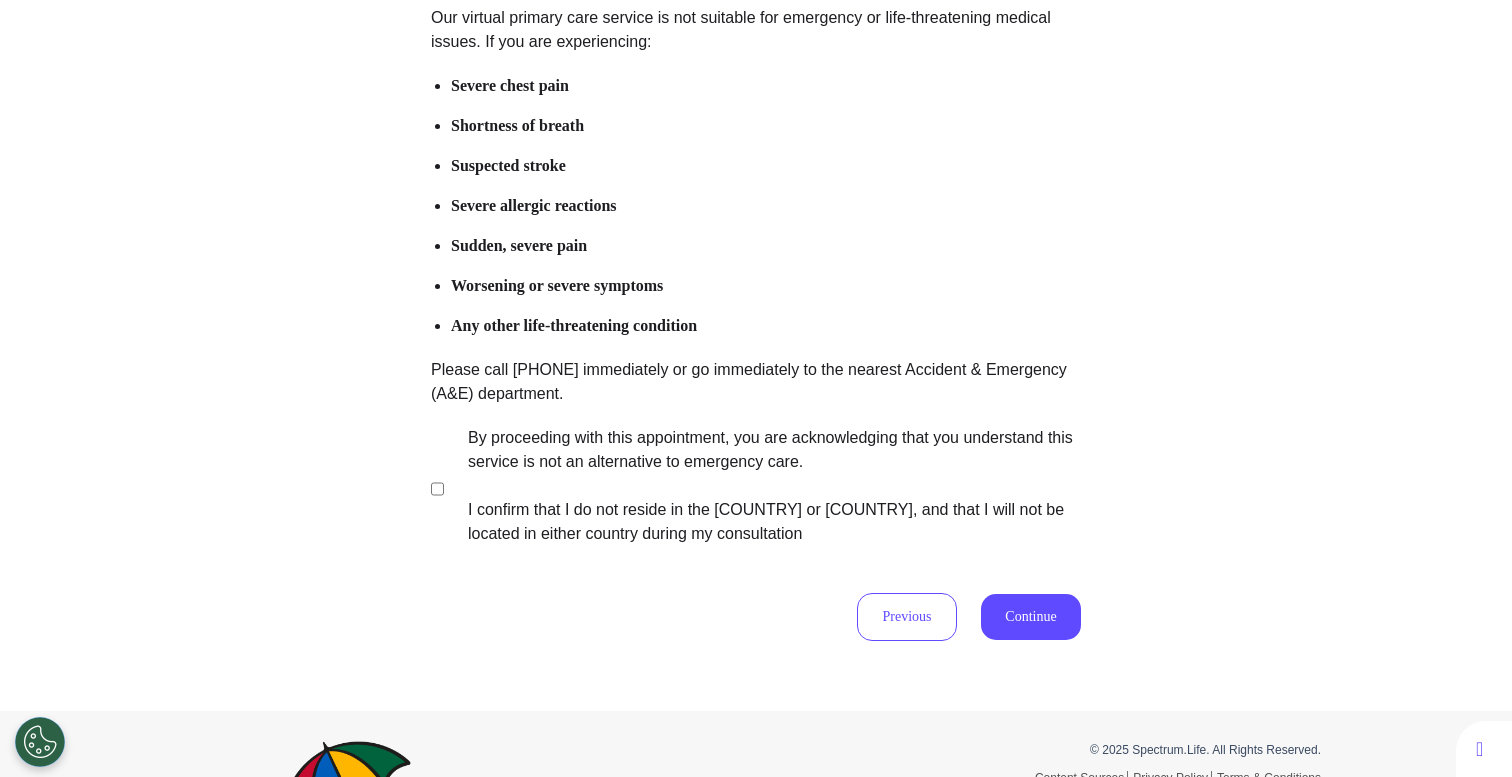 scroll, scrollTop: 396, scrollLeft: 0, axis: vertical 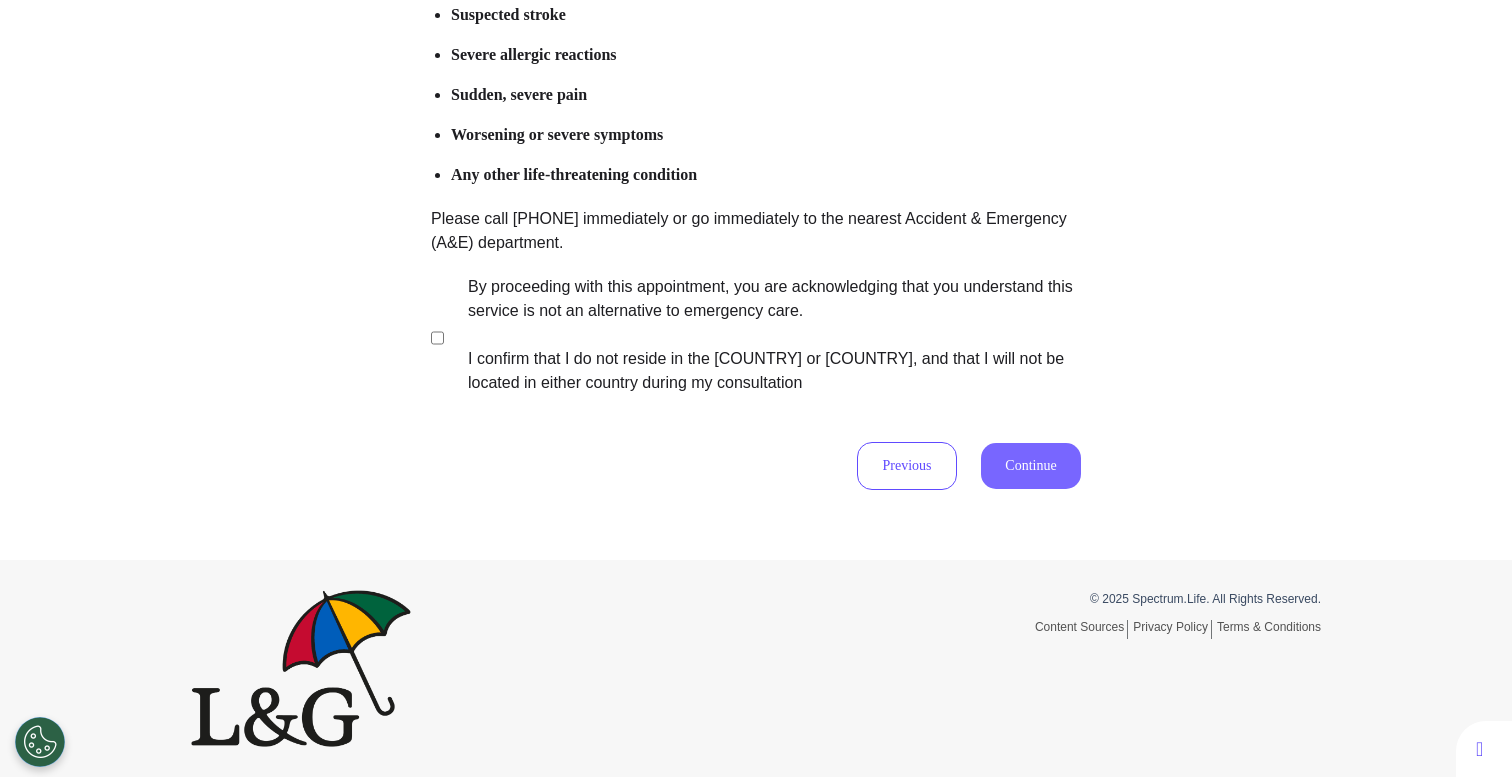 click on "Continue" at bounding box center [1031, 466] 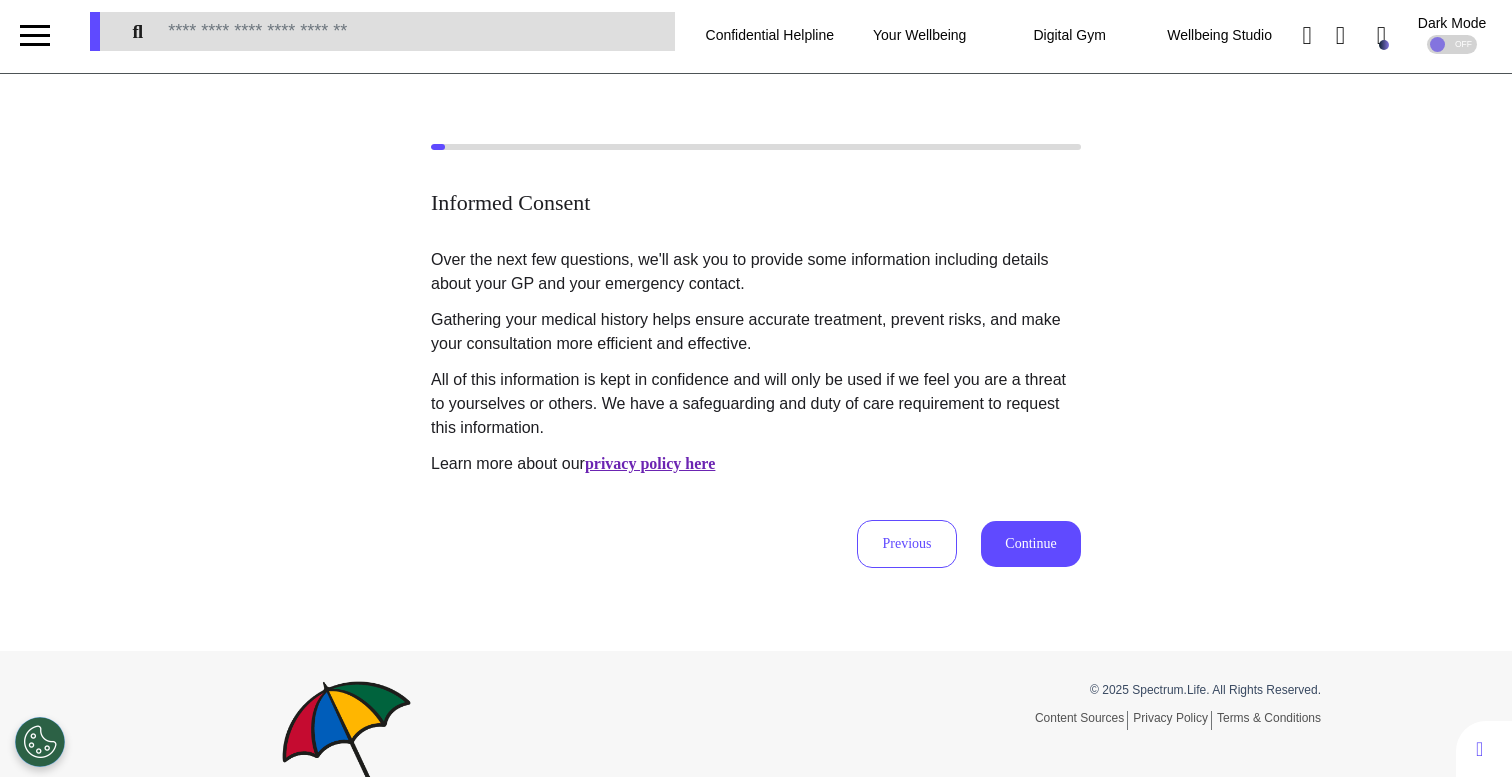 scroll, scrollTop: 0, scrollLeft: 0, axis: both 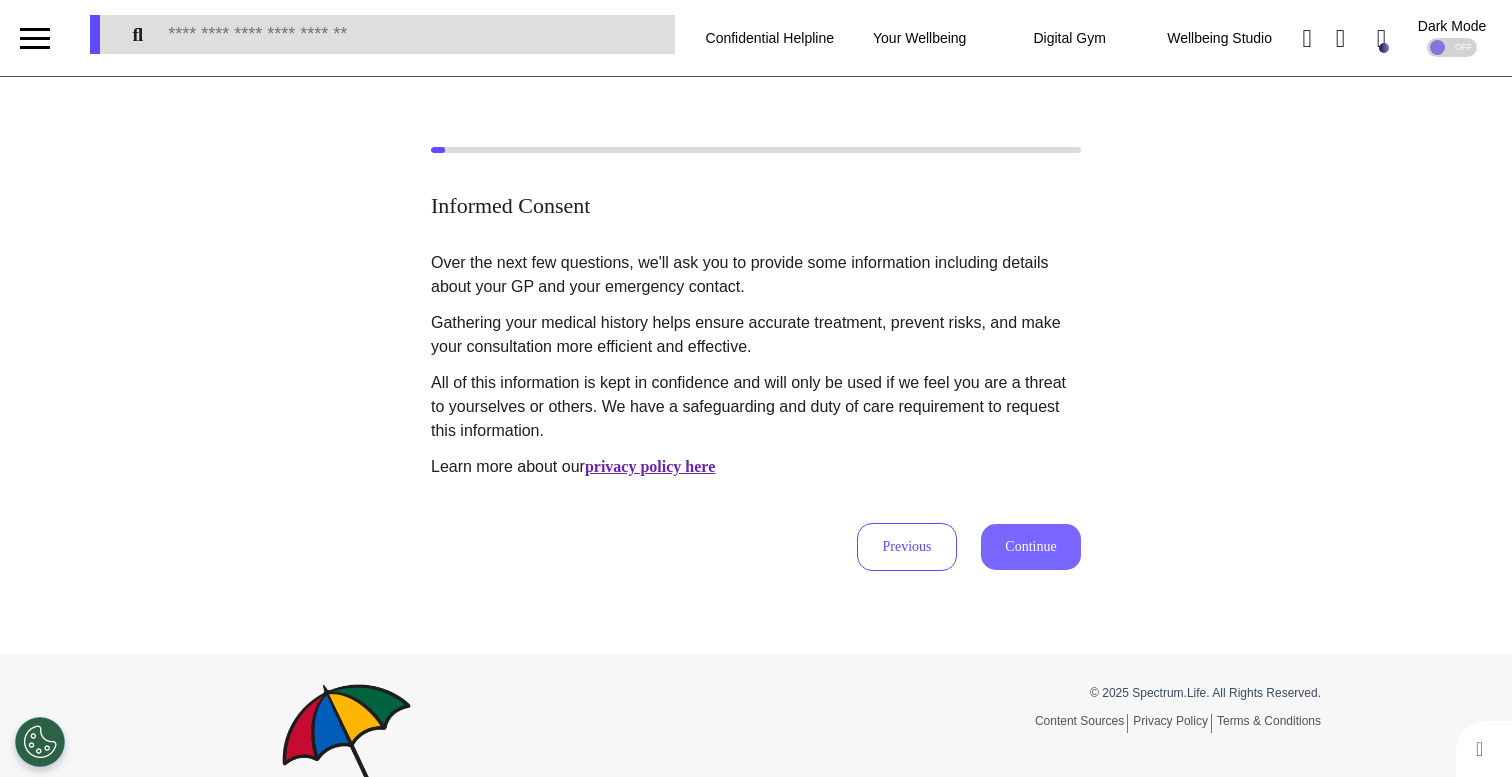 click on "Continue" at bounding box center (1031, 547) 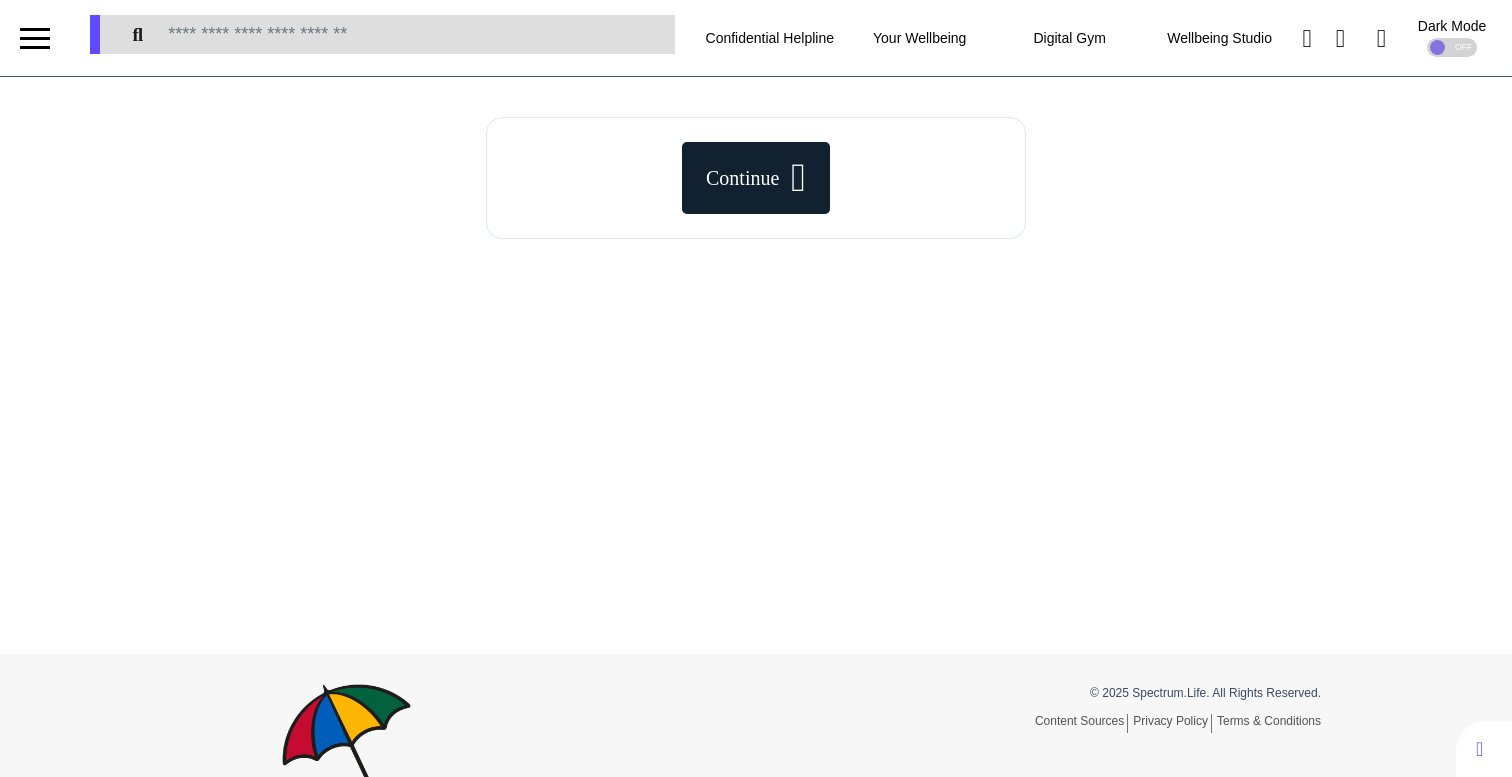 scroll, scrollTop: 0, scrollLeft: 0, axis: both 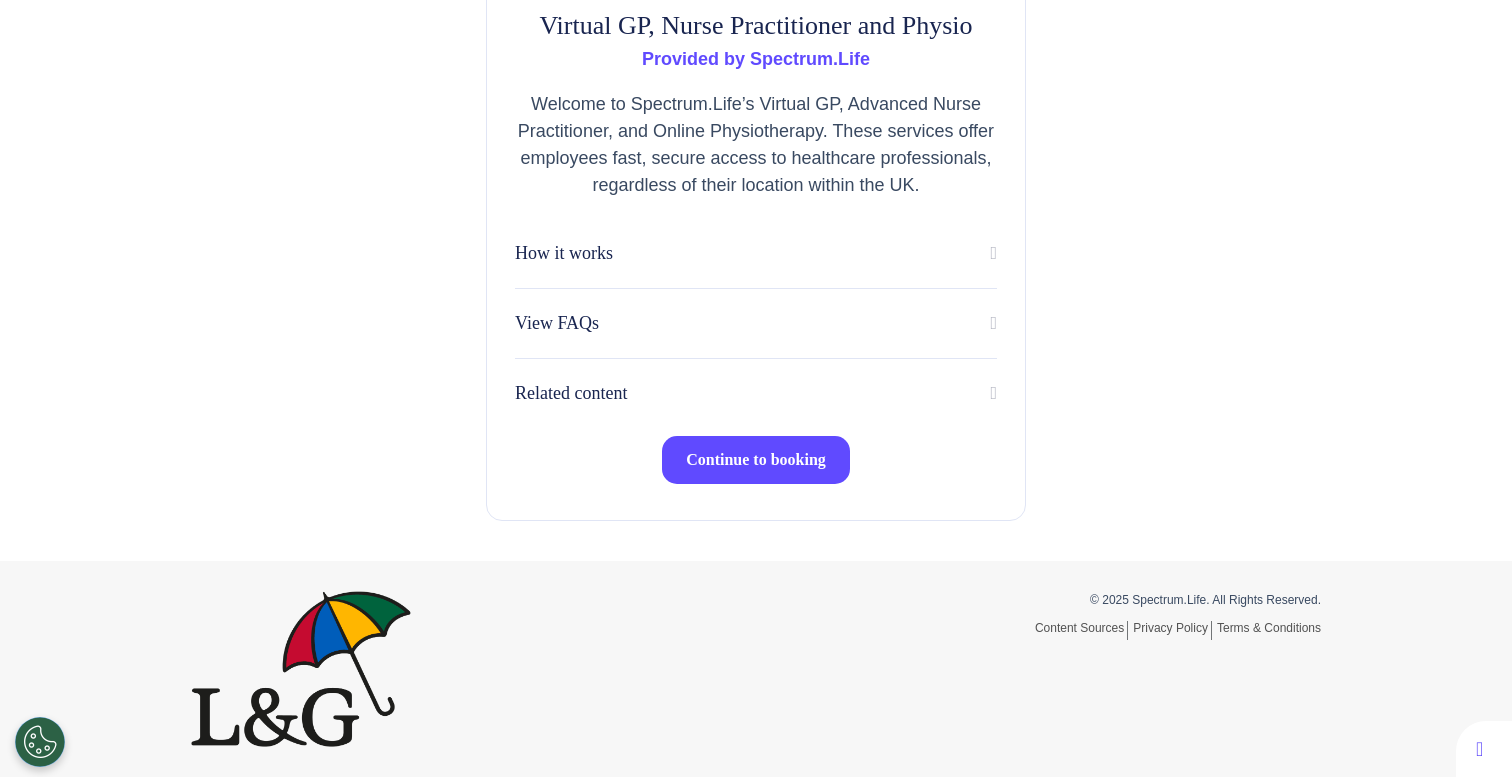 click on "Continue to booking" at bounding box center [756, 460] 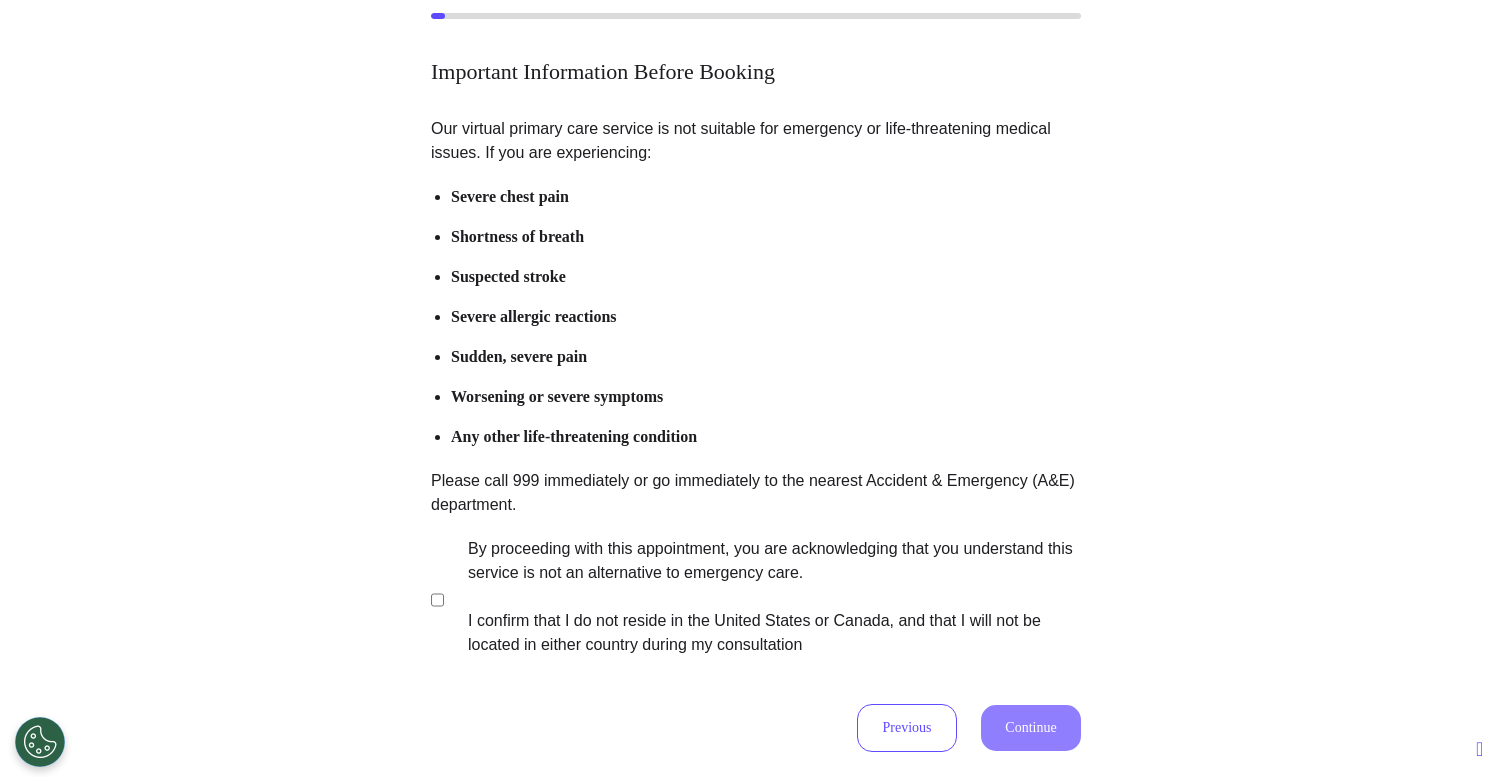 scroll, scrollTop: 332, scrollLeft: 0, axis: vertical 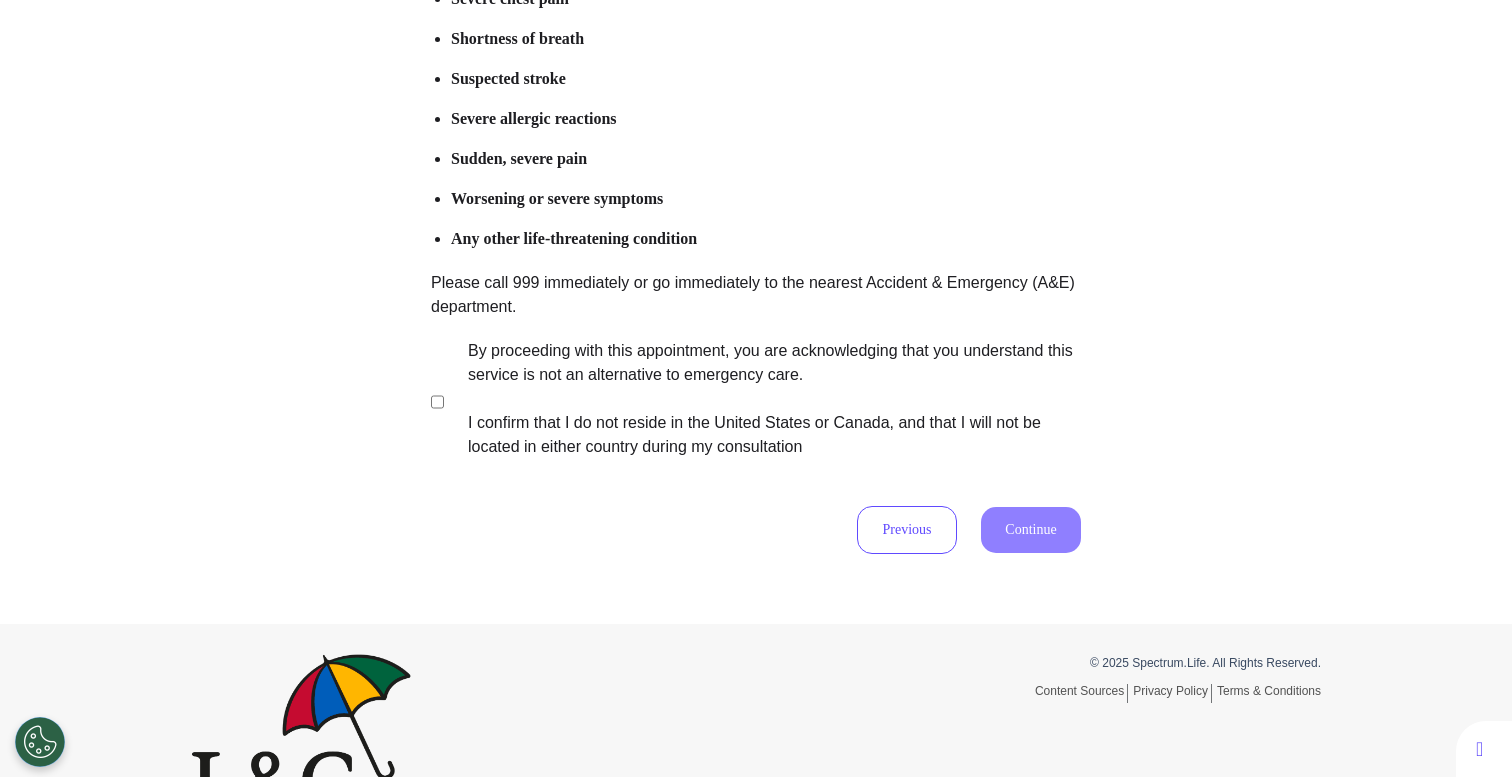 click on "By proceeding with this appointment, you are acknowledging that you understand this service is not an alternative to emergency care. I confirm that I do not reside in the United States or Canada, and that I will not be located in either country during my consultation" at bounding box center (761, 399) 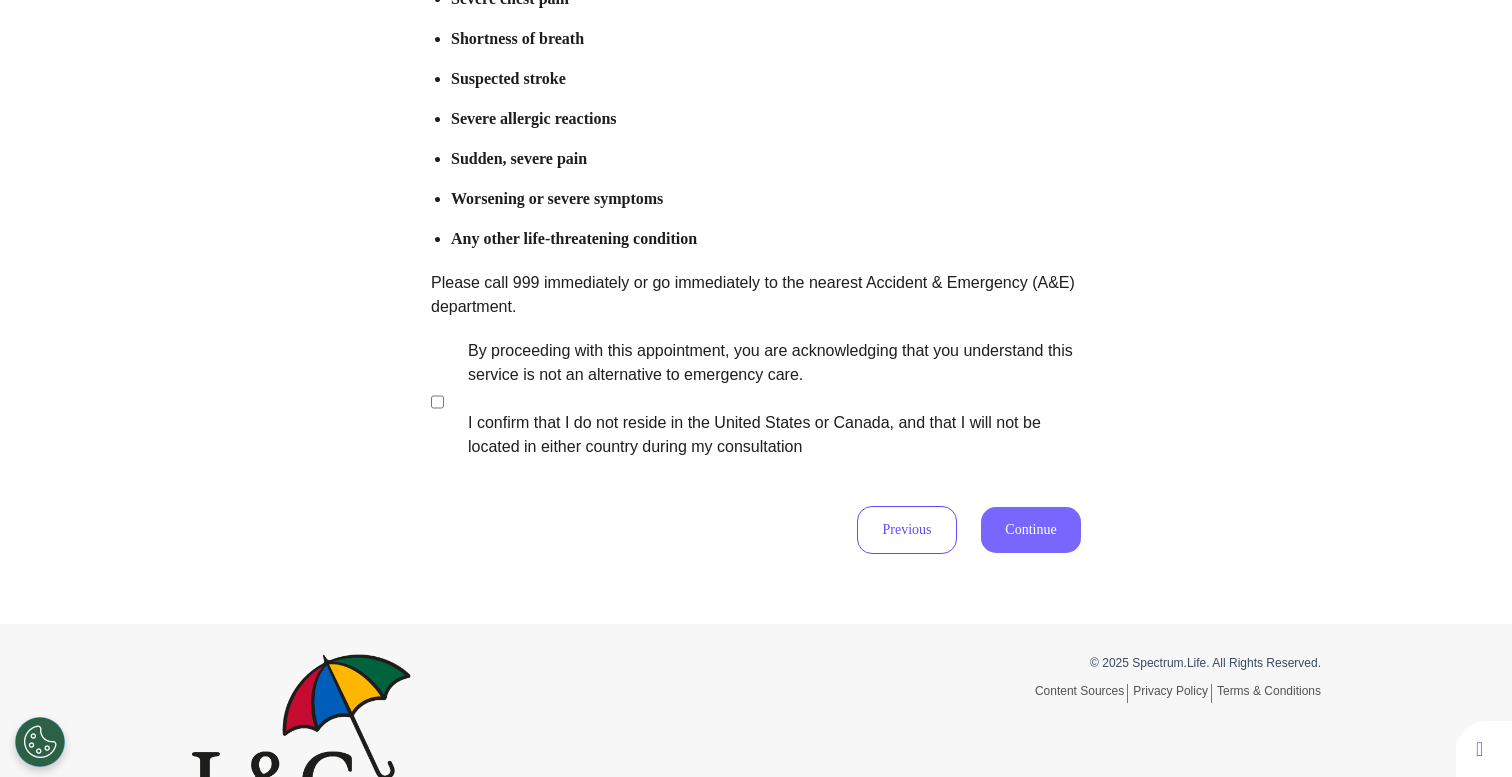 click on "Continue" at bounding box center (1031, 530) 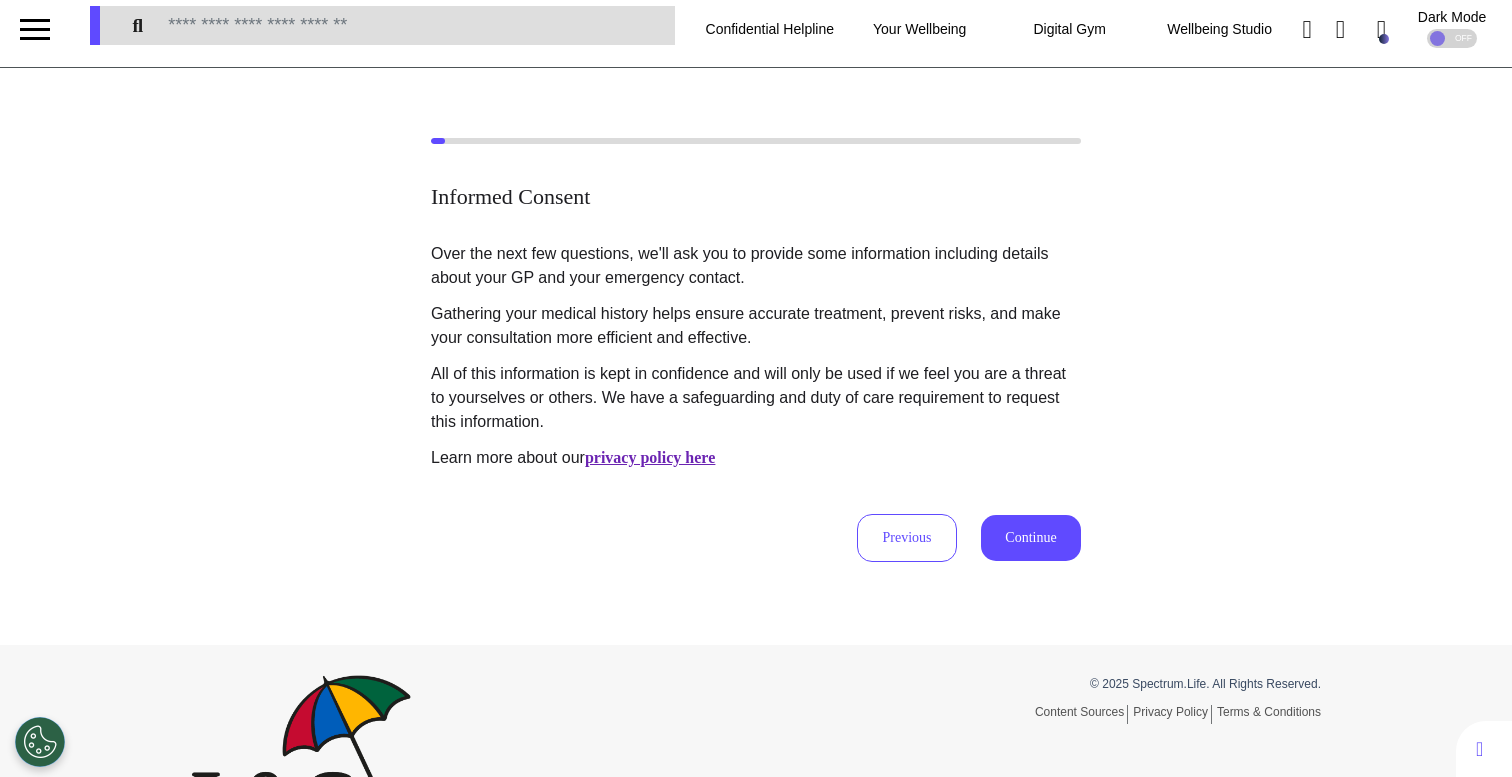 scroll, scrollTop: 0, scrollLeft: 0, axis: both 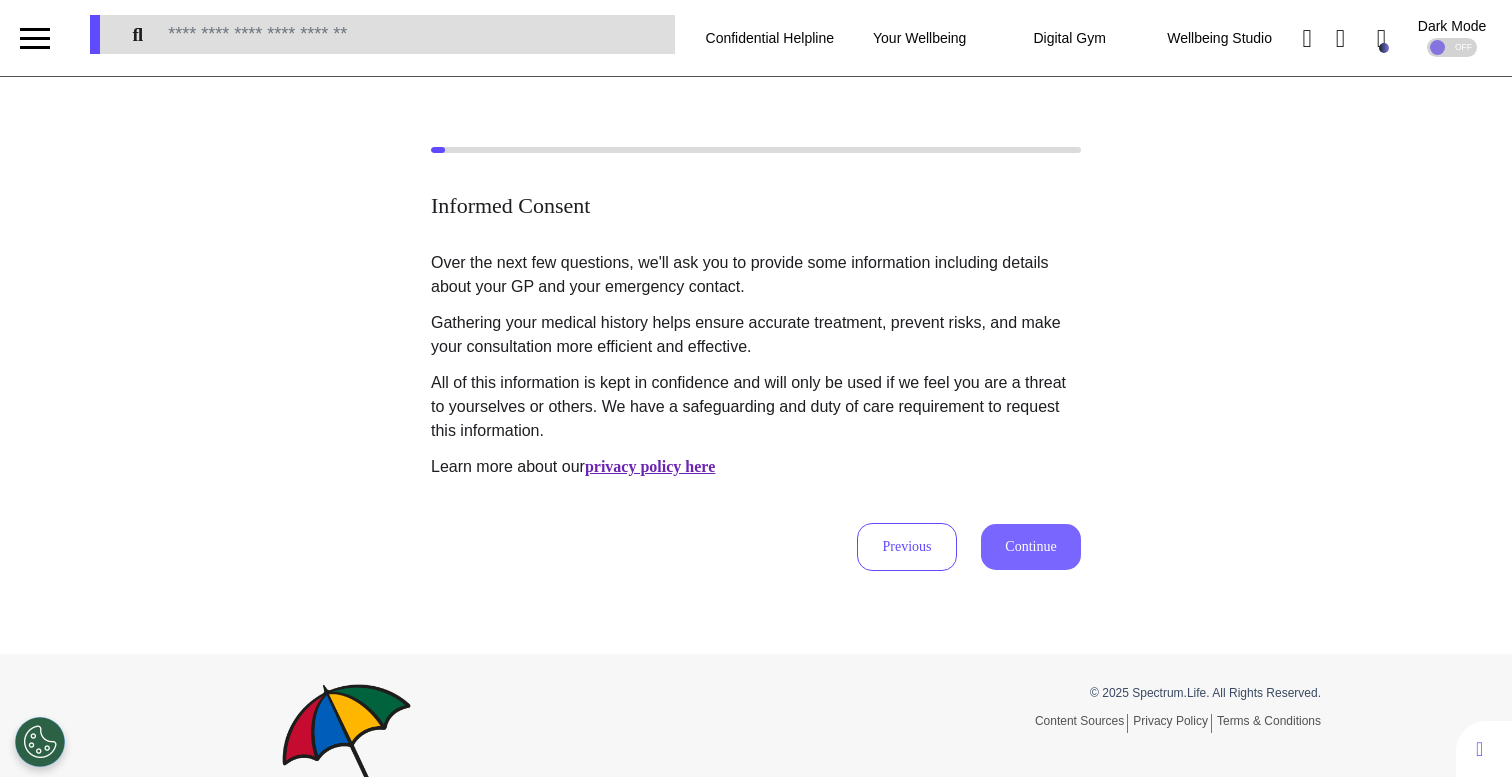 click on "Continue" at bounding box center (1031, 547) 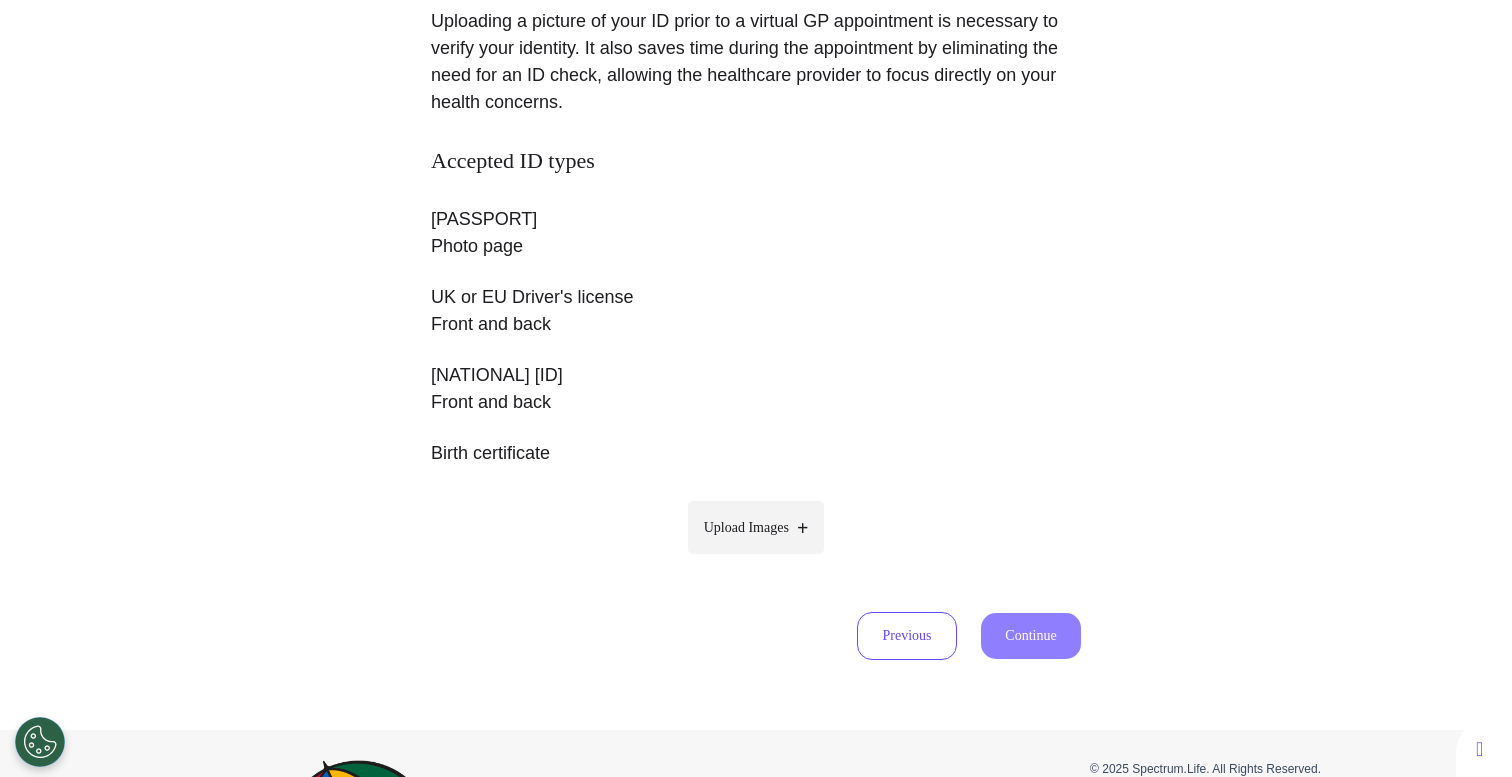scroll, scrollTop: 282, scrollLeft: 0, axis: vertical 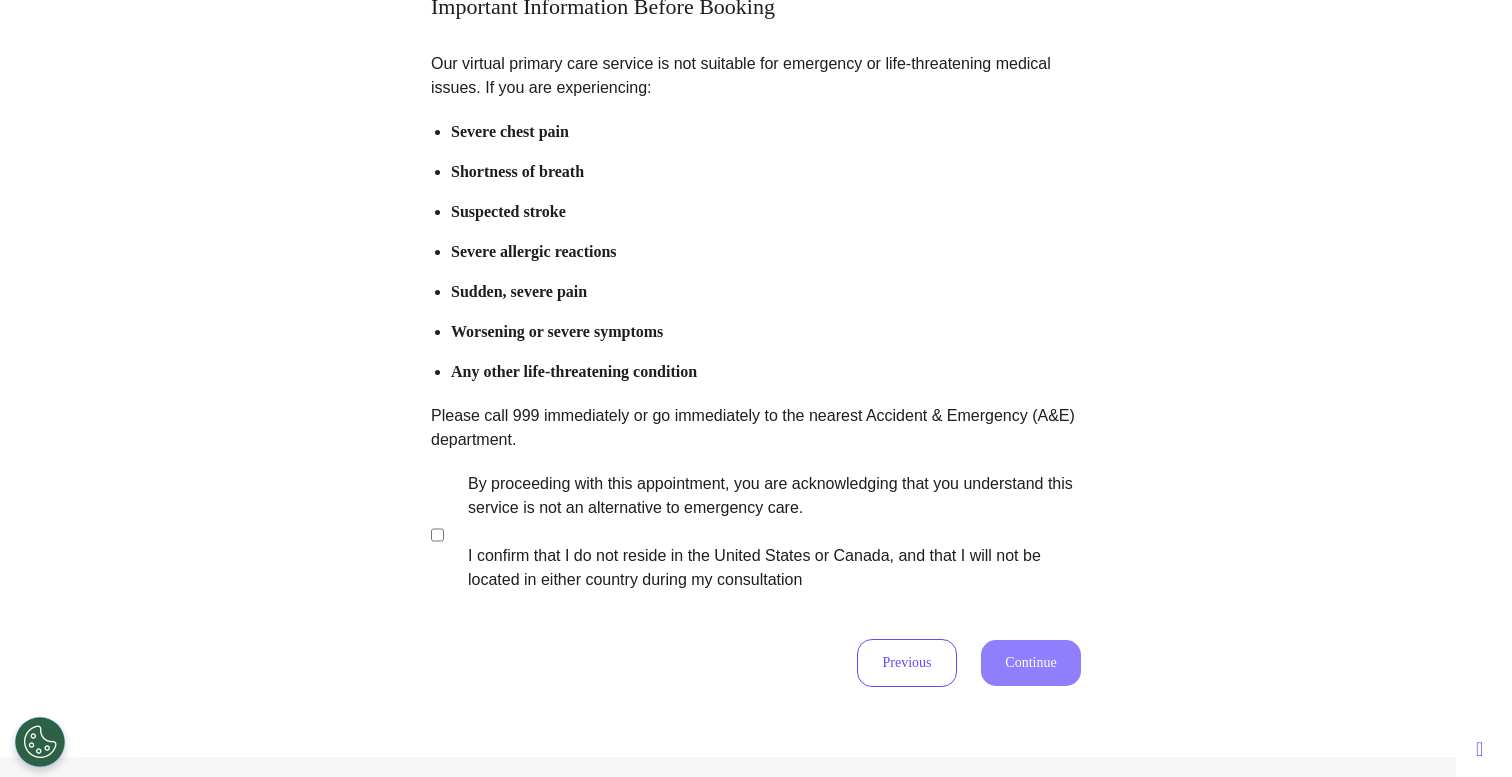 click on "By proceeding with this appointment, you are acknowledging that you understand this service is not an alternative to emergency care. I confirm that I do not reside in the United States or Canada, and that I will not be located in either country during my consultation" at bounding box center [761, 532] 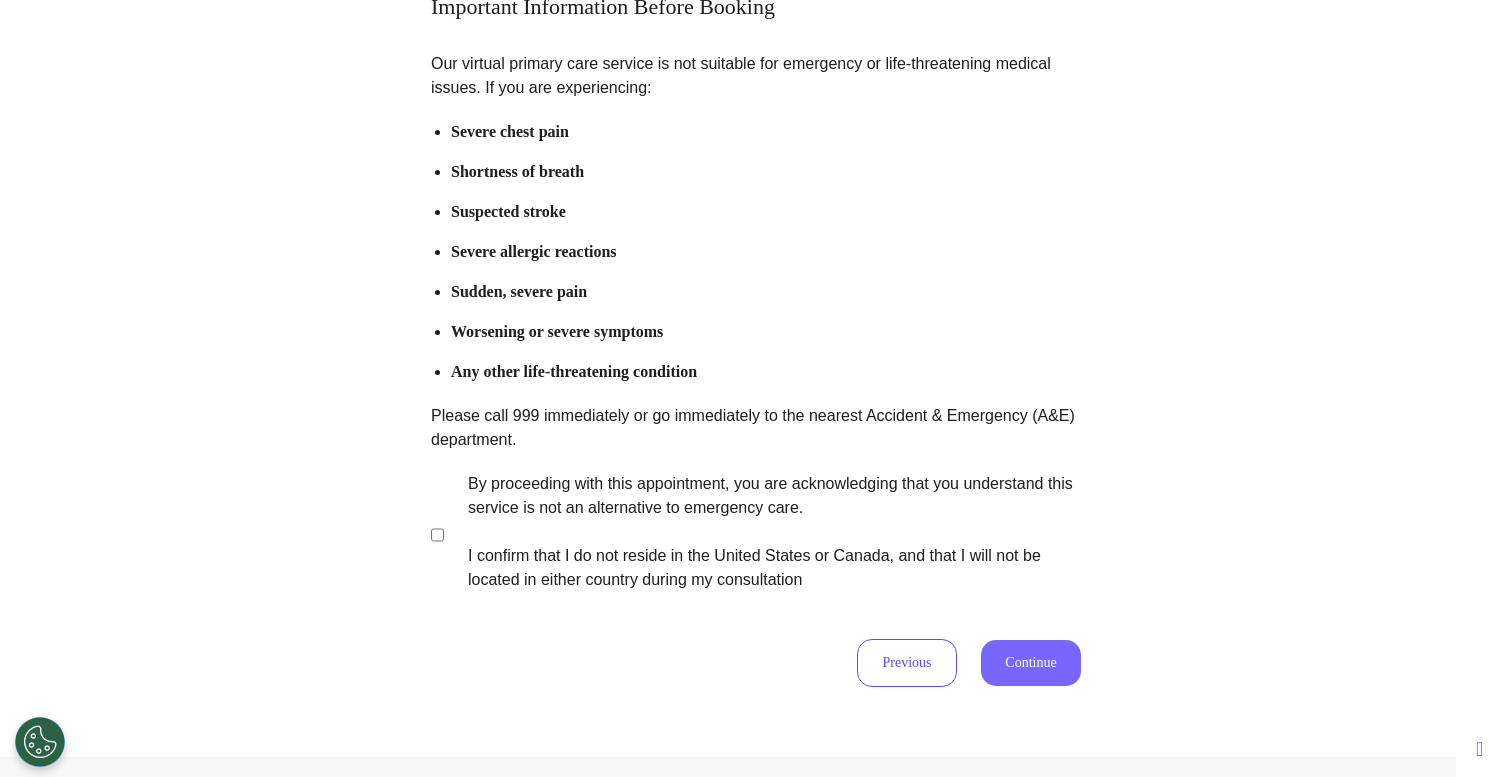 click on "Continue" at bounding box center [1031, 663] 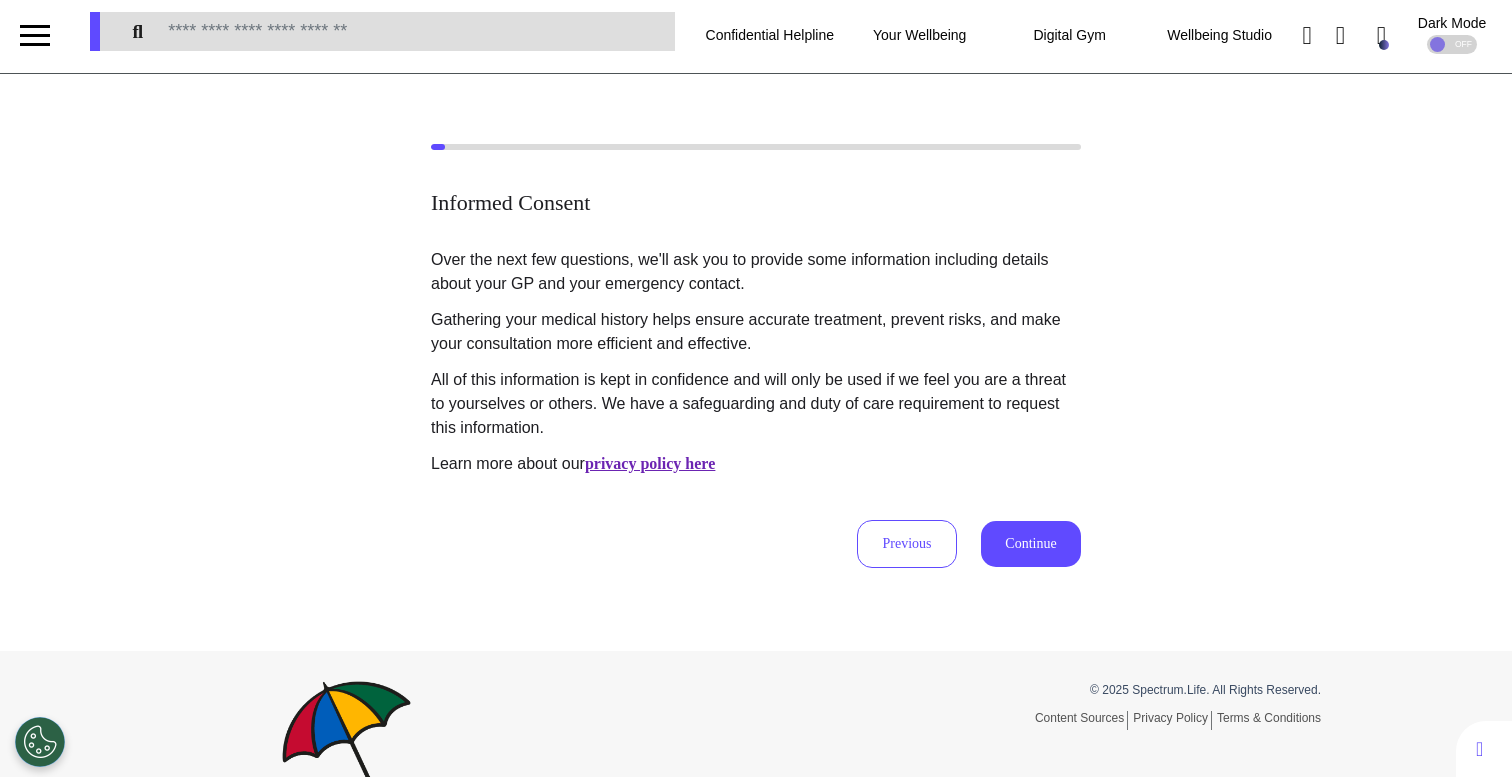 scroll, scrollTop: 0, scrollLeft: 0, axis: both 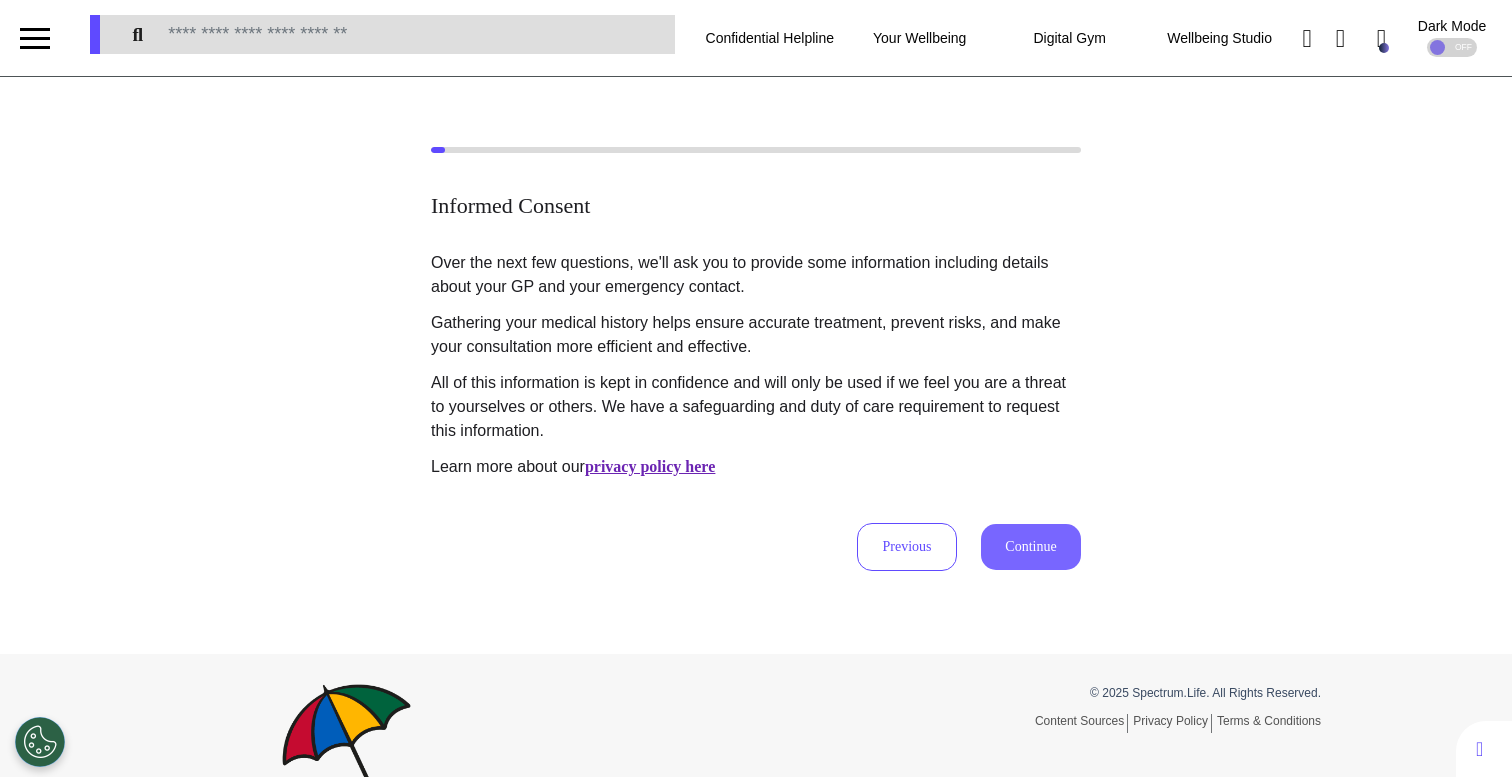 click on "Continue" at bounding box center (1031, 547) 